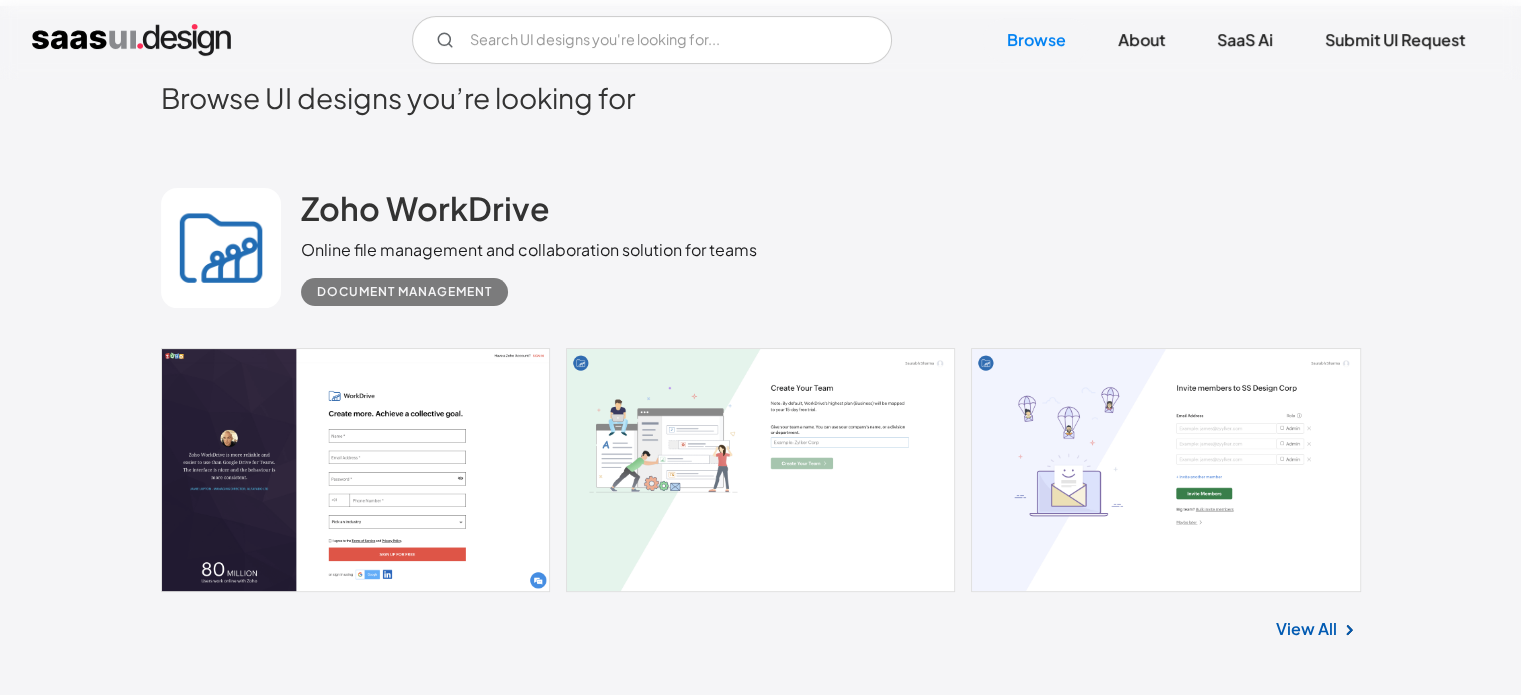 scroll, scrollTop: 432, scrollLeft: 0, axis: vertical 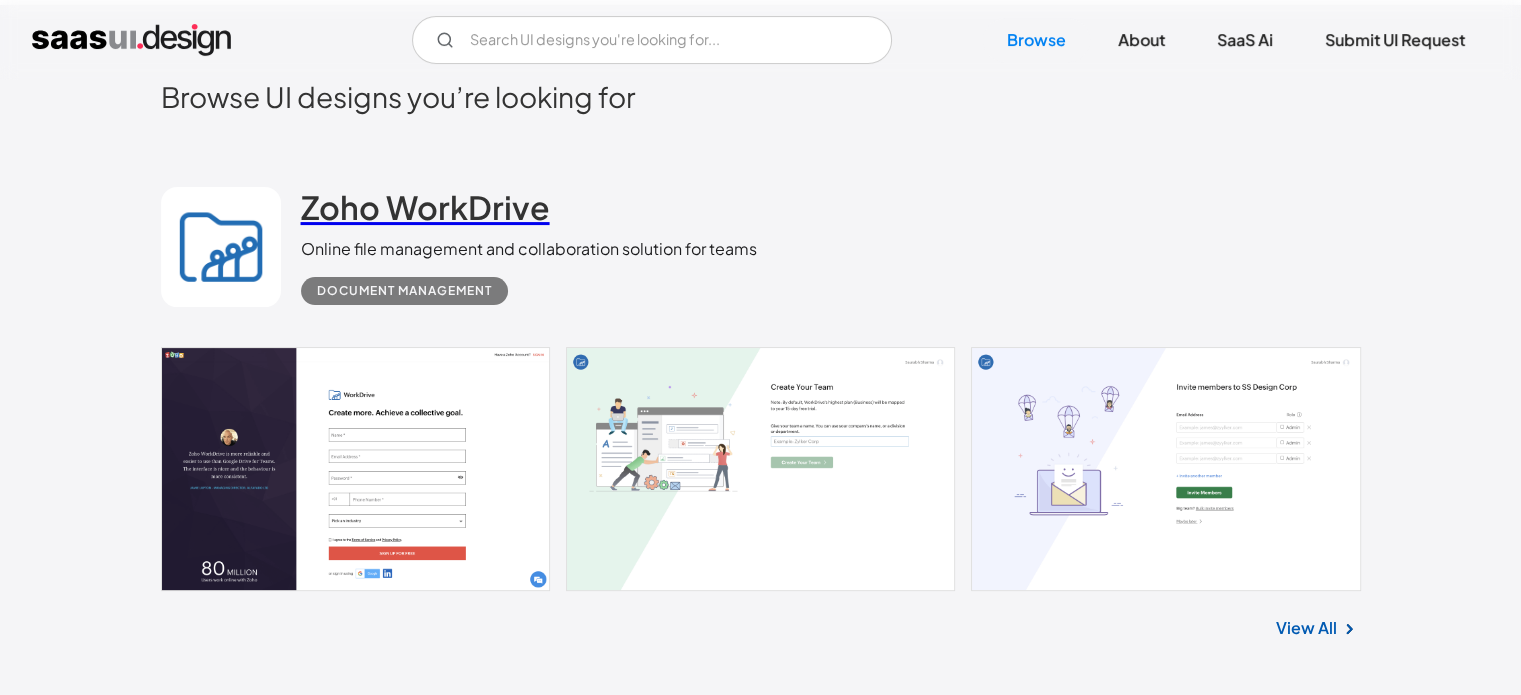 click on "Zoho WorkDrive" at bounding box center (425, 207) 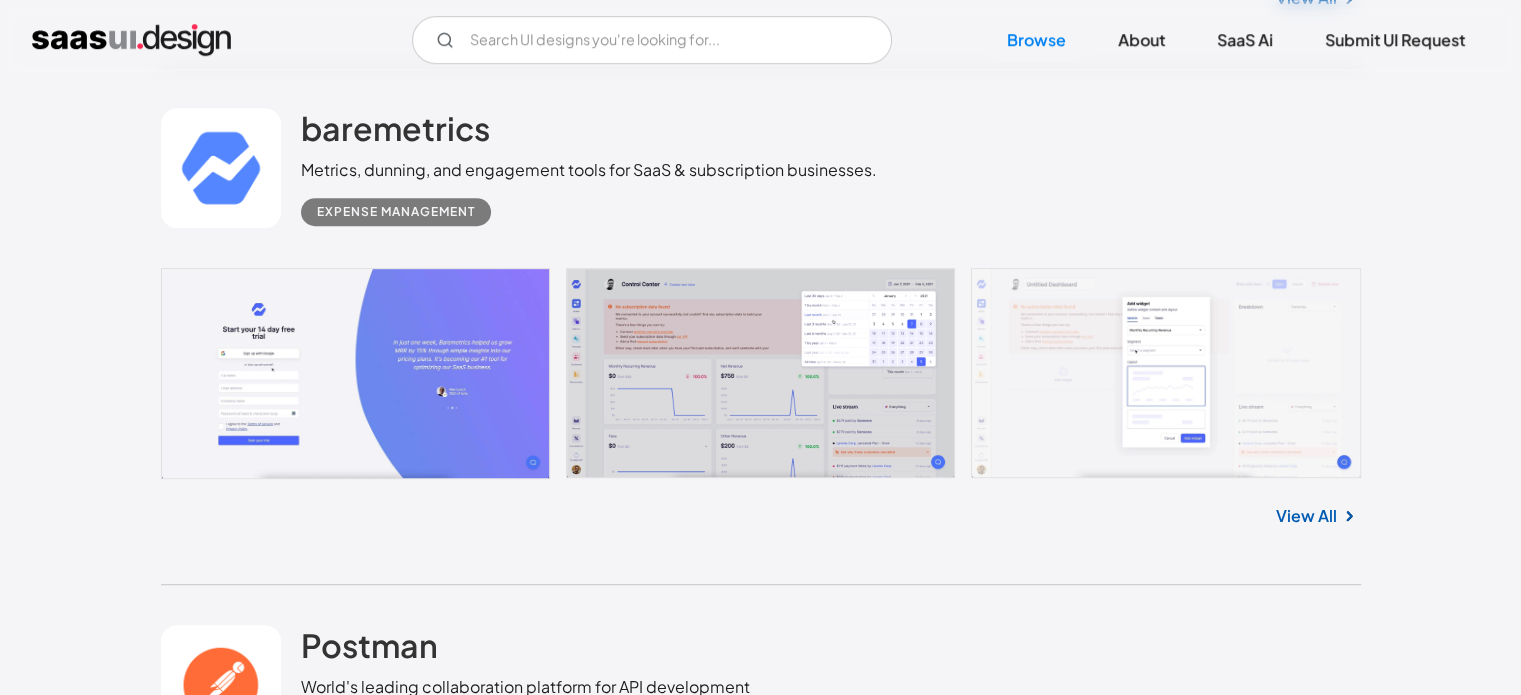 scroll, scrollTop: 1063, scrollLeft: 0, axis: vertical 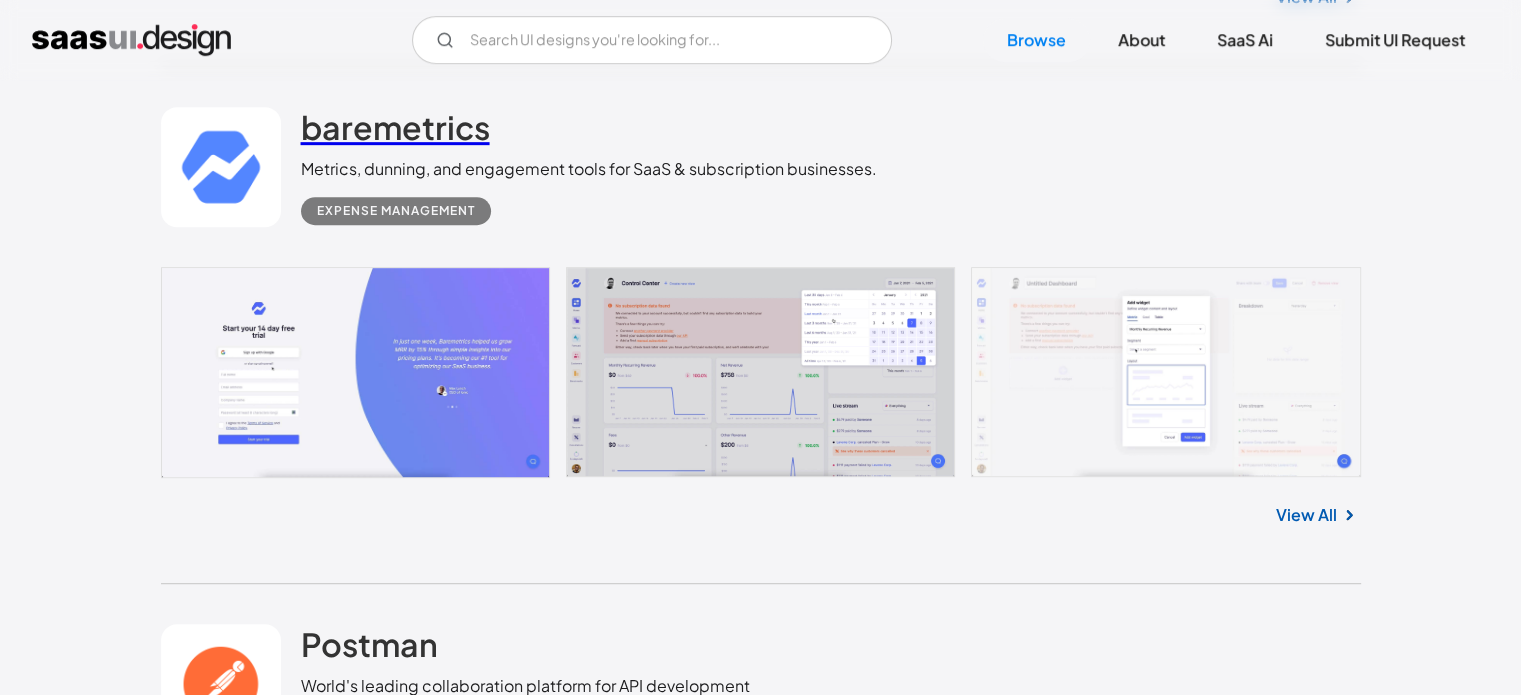 click on "baremetrics" at bounding box center [395, 127] 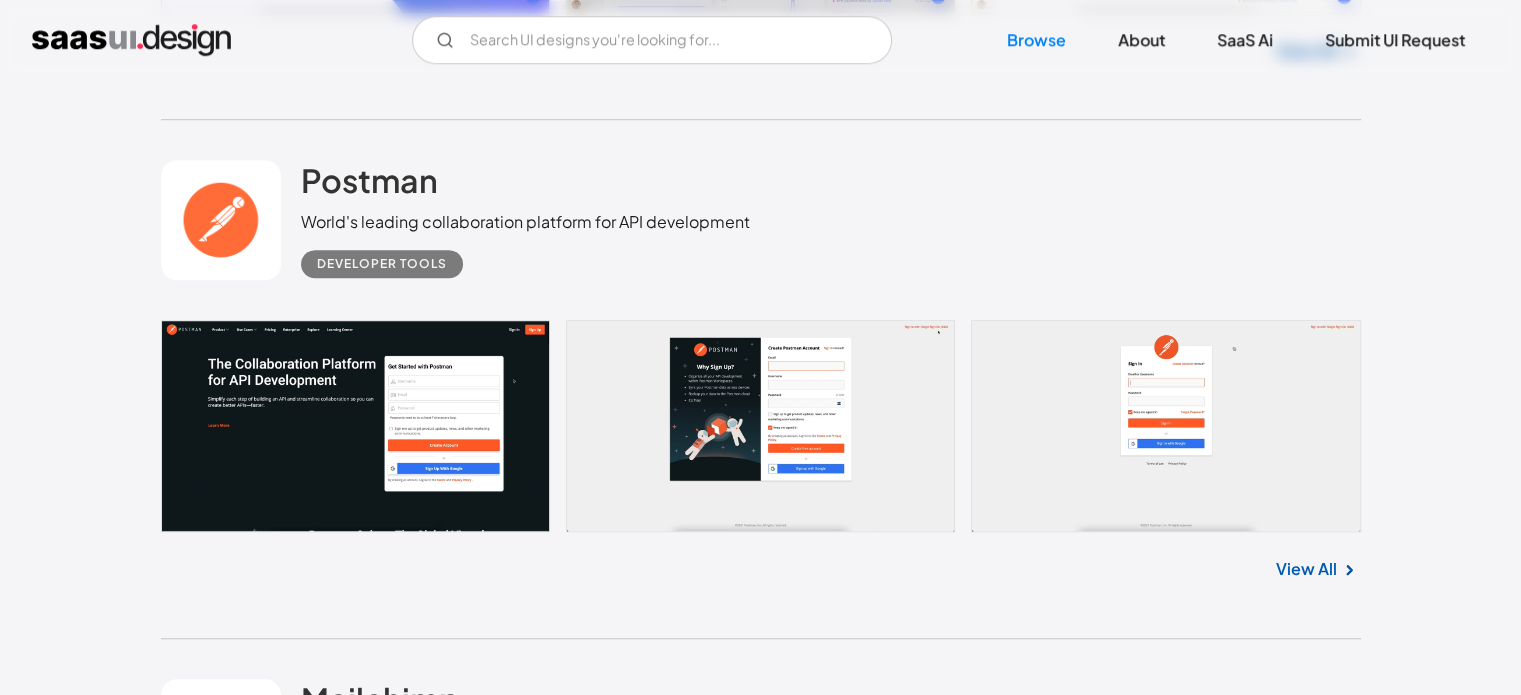 scroll, scrollTop: 1528, scrollLeft: 0, axis: vertical 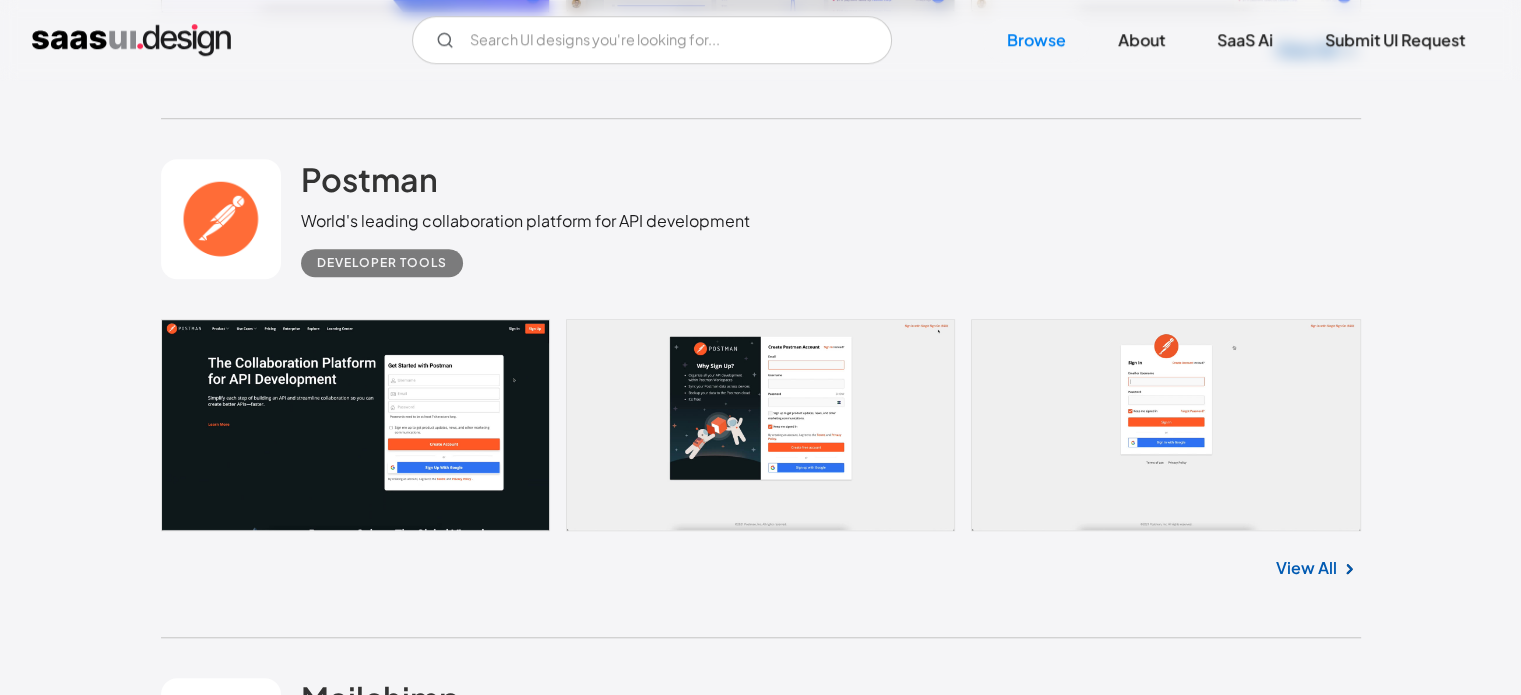 click on "View All" at bounding box center [1306, 568] 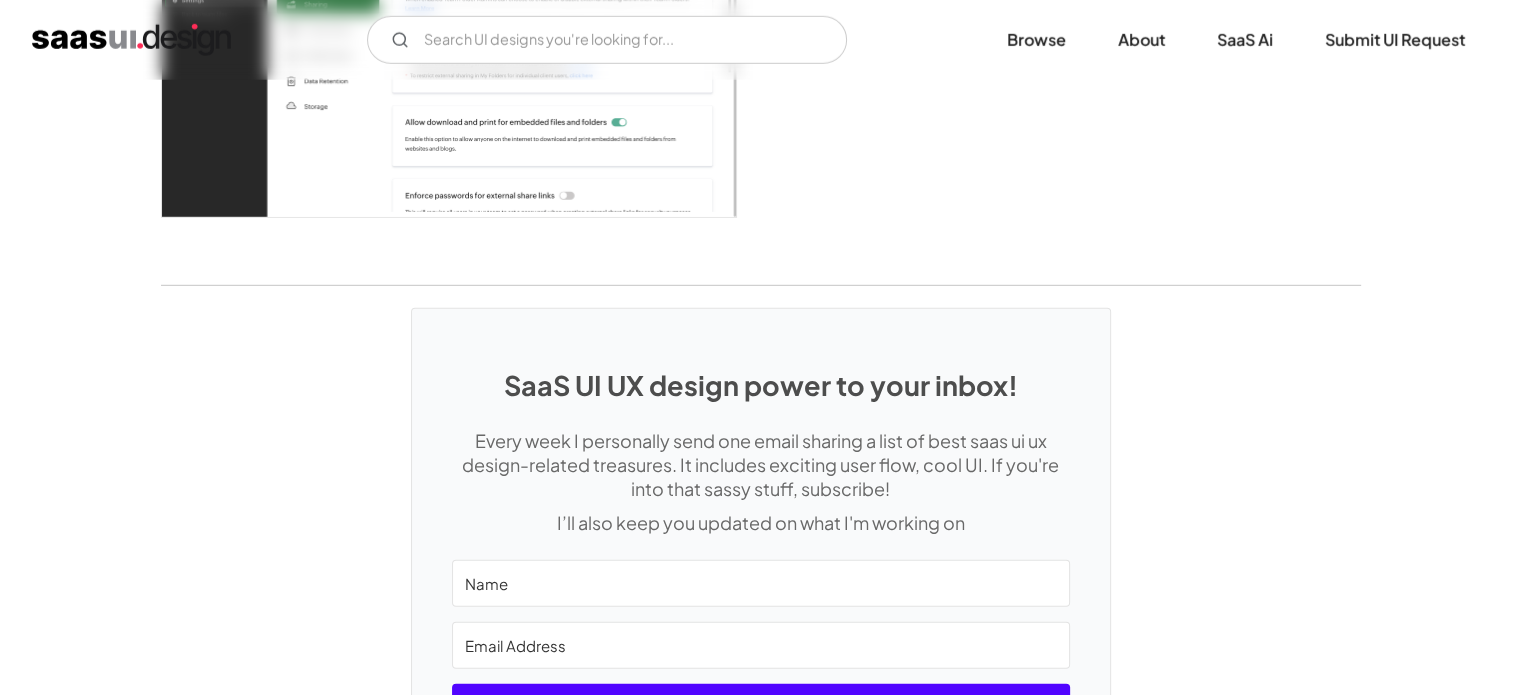 scroll, scrollTop: 6118, scrollLeft: 0, axis: vertical 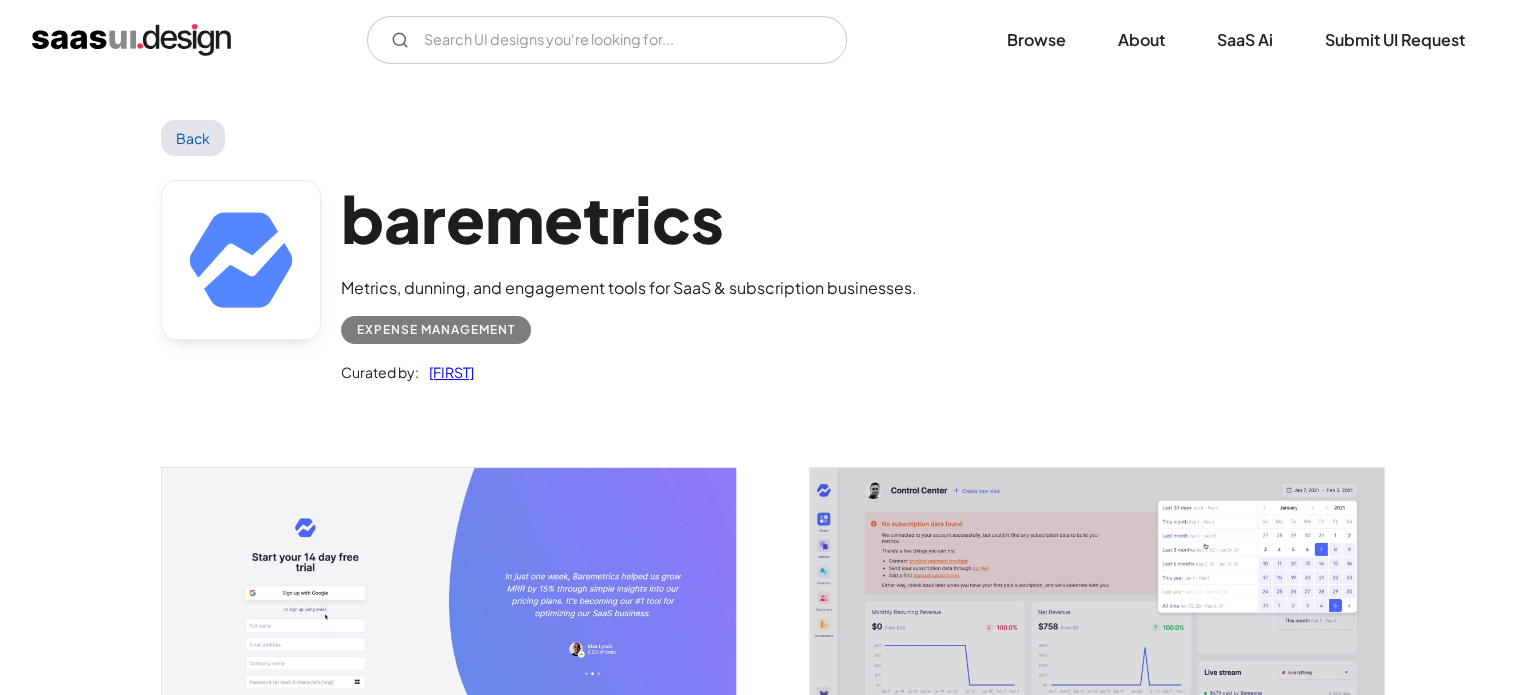 click on "Back" at bounding box center [193, 138] 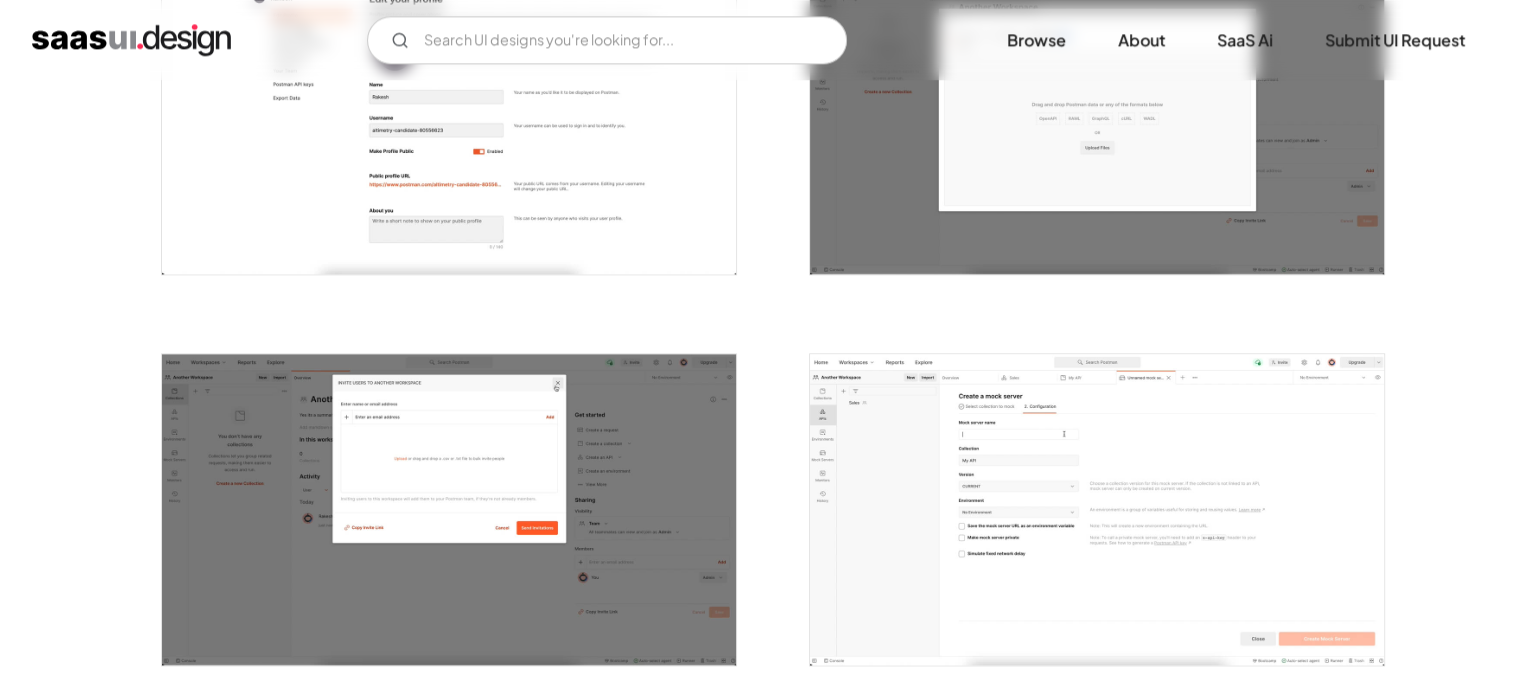 scroll, scrollTop: 2463, scrollLeft: 0, axis: vertical 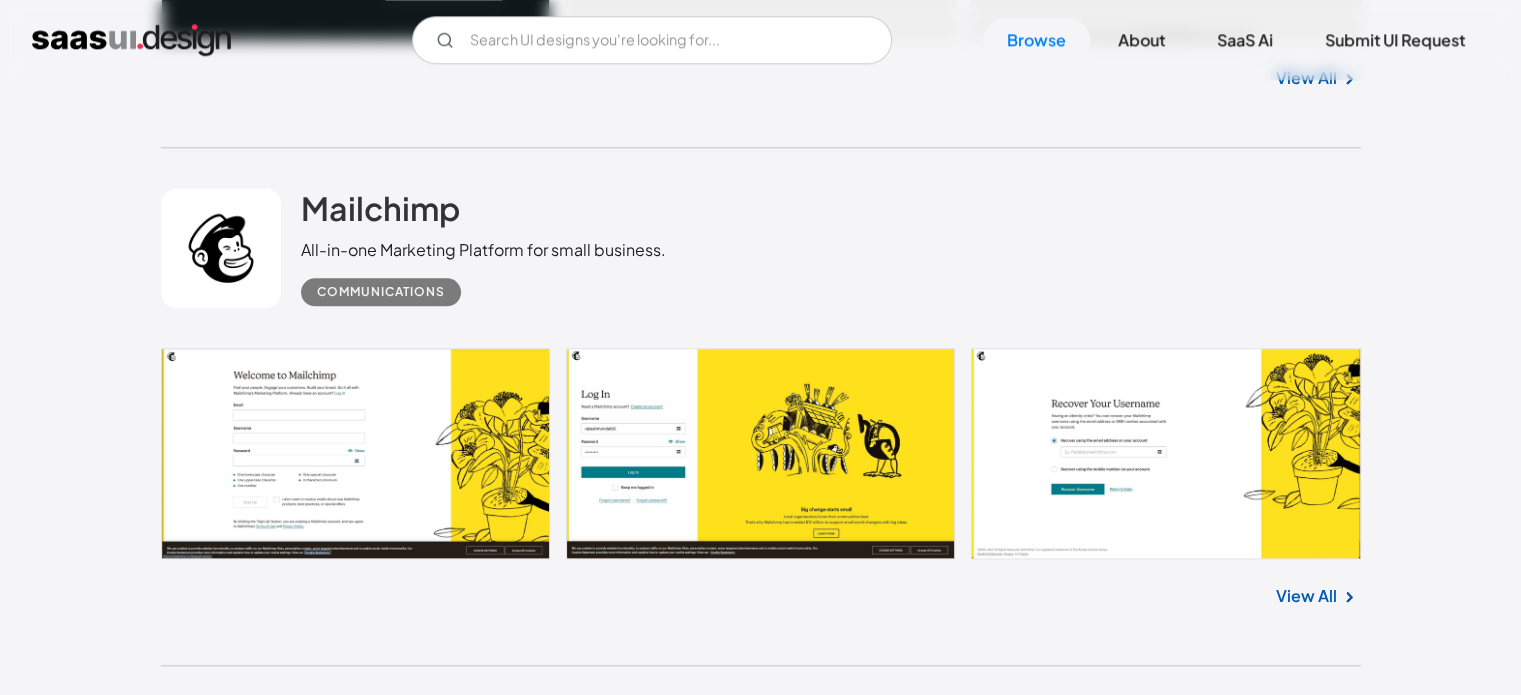 click on "View All" at bounding box center (1306, 596) 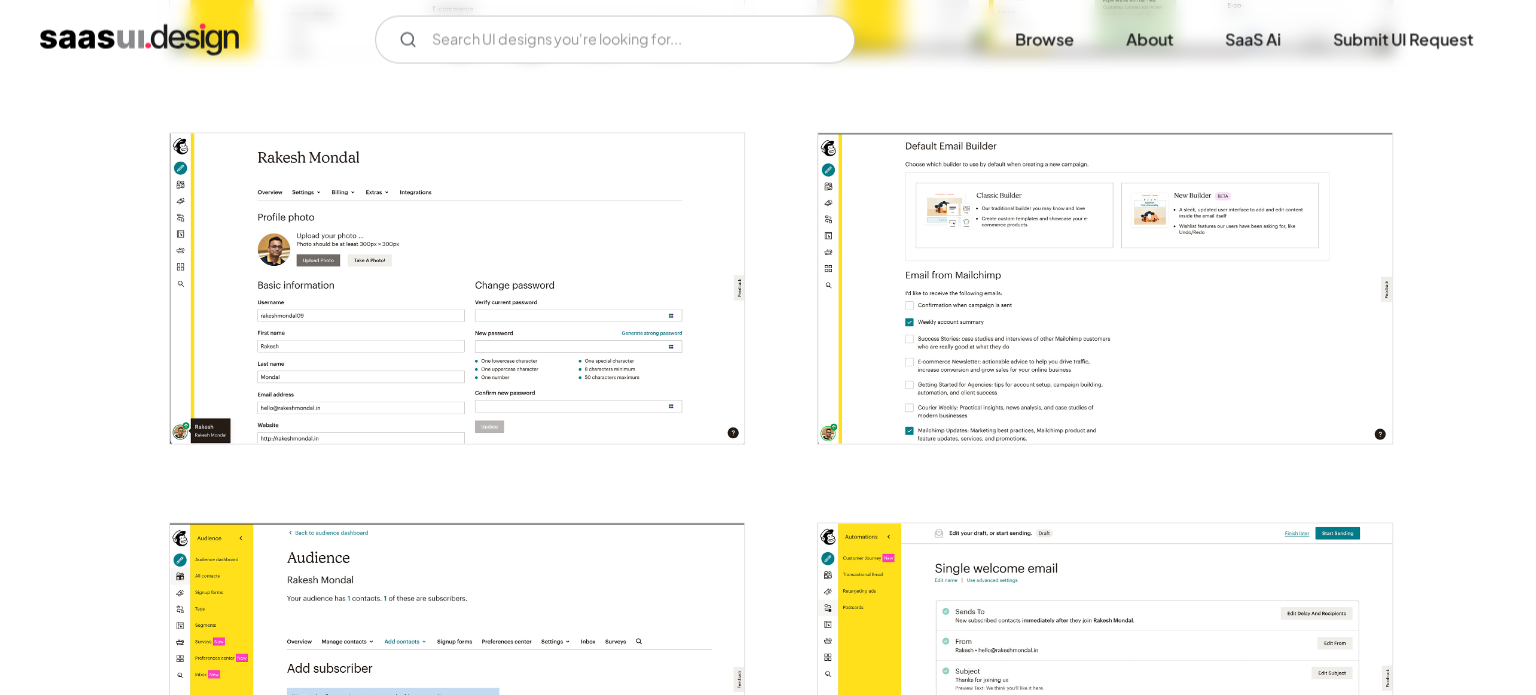 scroll, scrollTop: 3838, scrollLeft: 0, axis: vertical 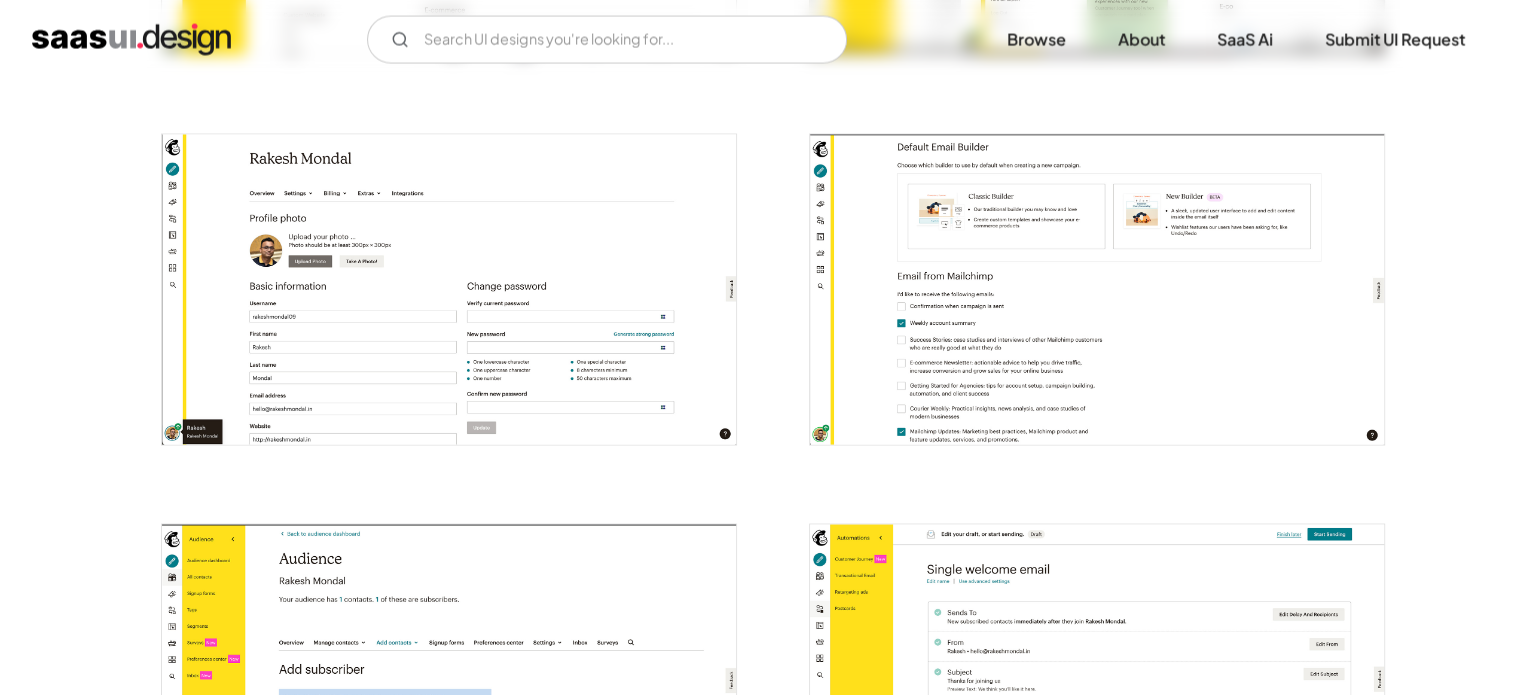 click at bounding box center (449, 289) 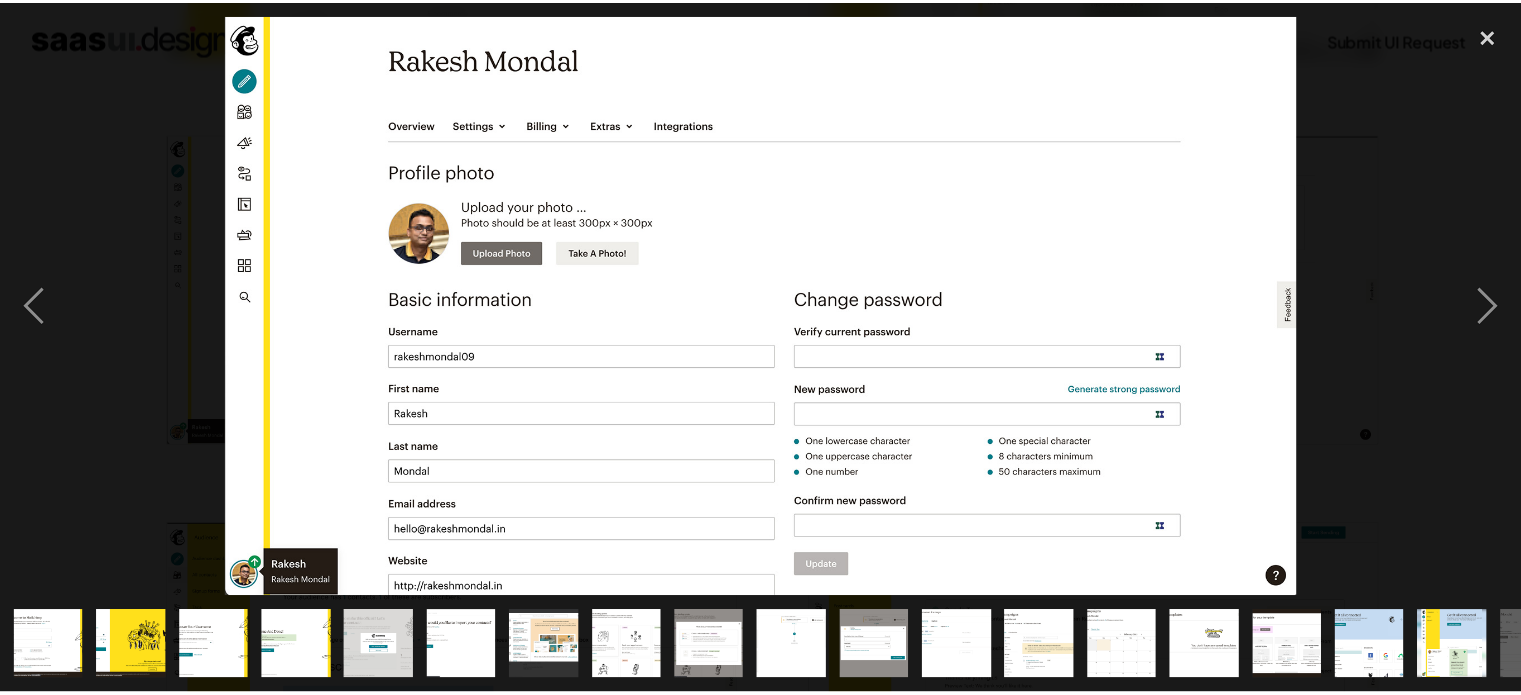 scroll, scrollTop: 0, scrollLeft: 563, axis: horizontal 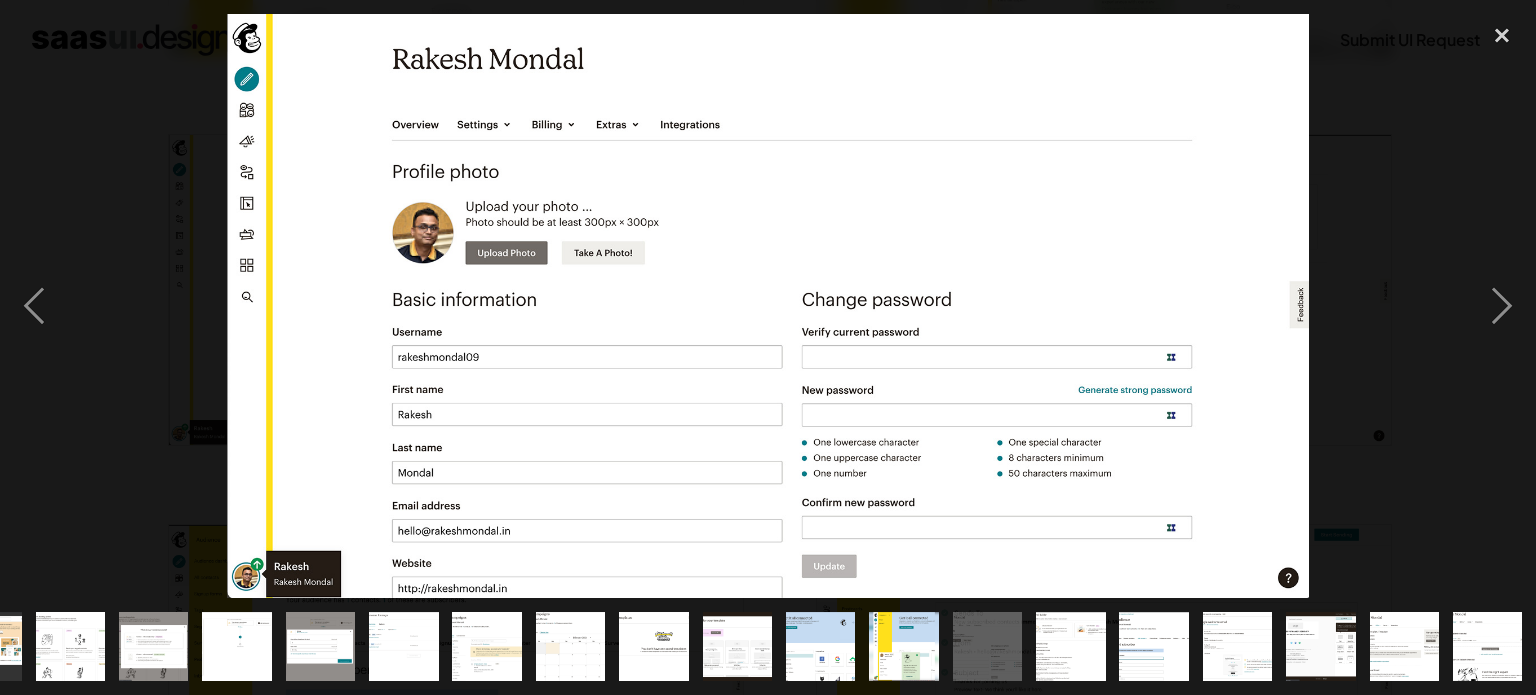 click at bounding box center (768, 306) 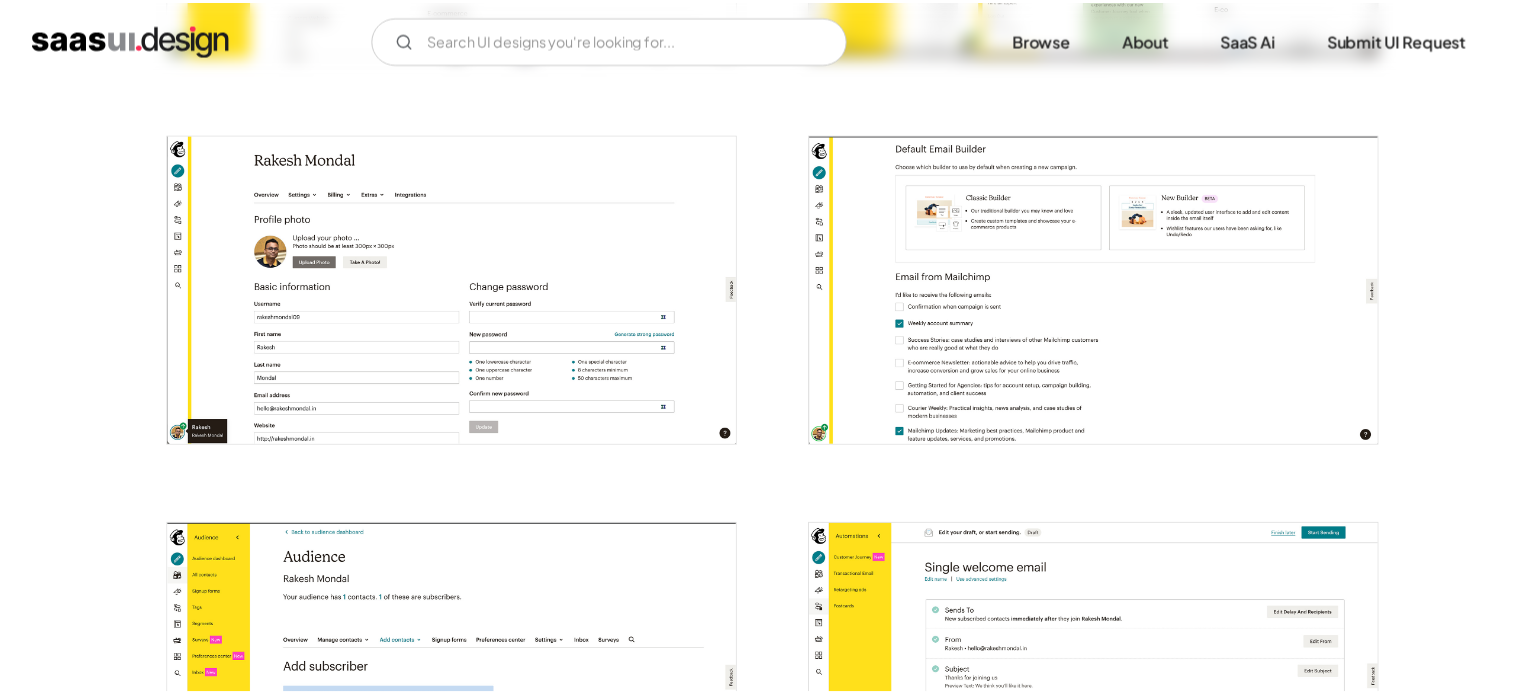scroll, scrollTop: 0, scrollLeft: 0, axis: both 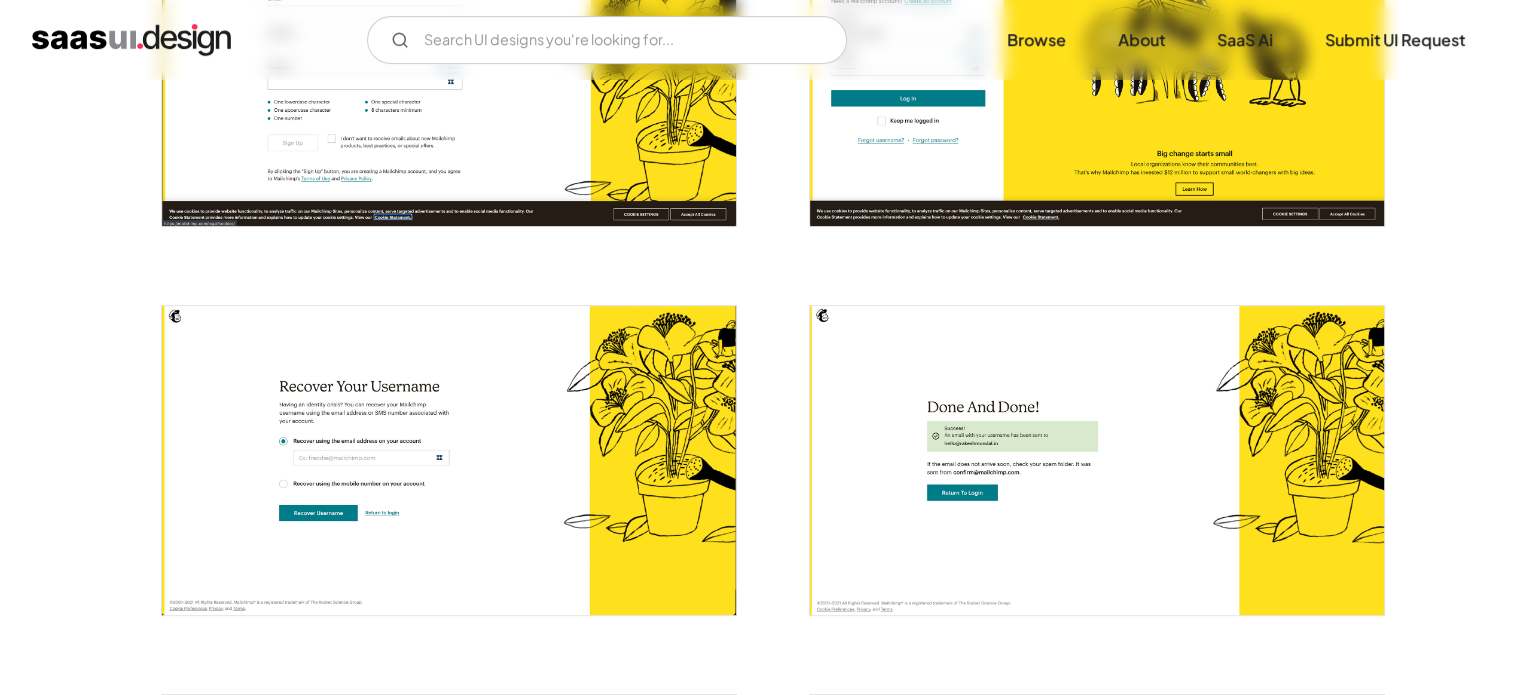 click at bounding box center (449, 460) 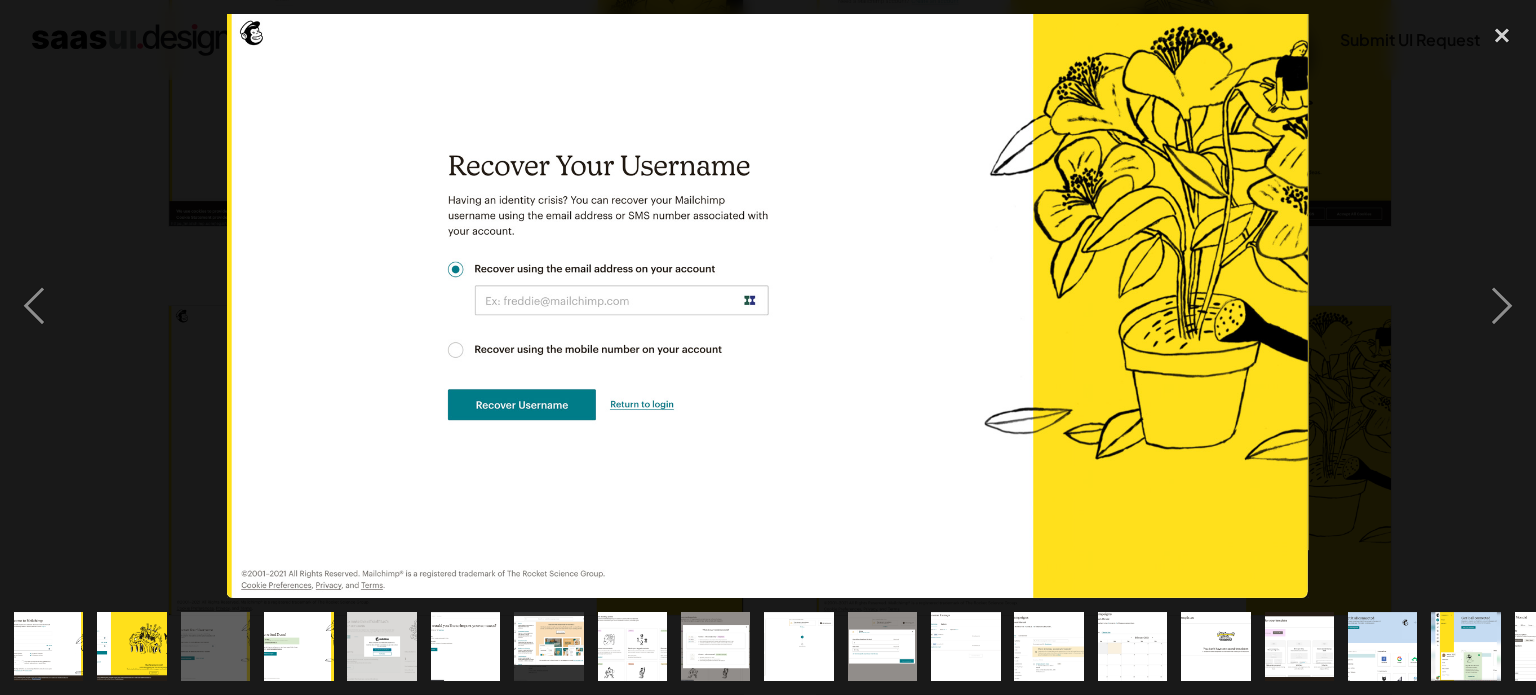 click at bounding box center (768, 306) 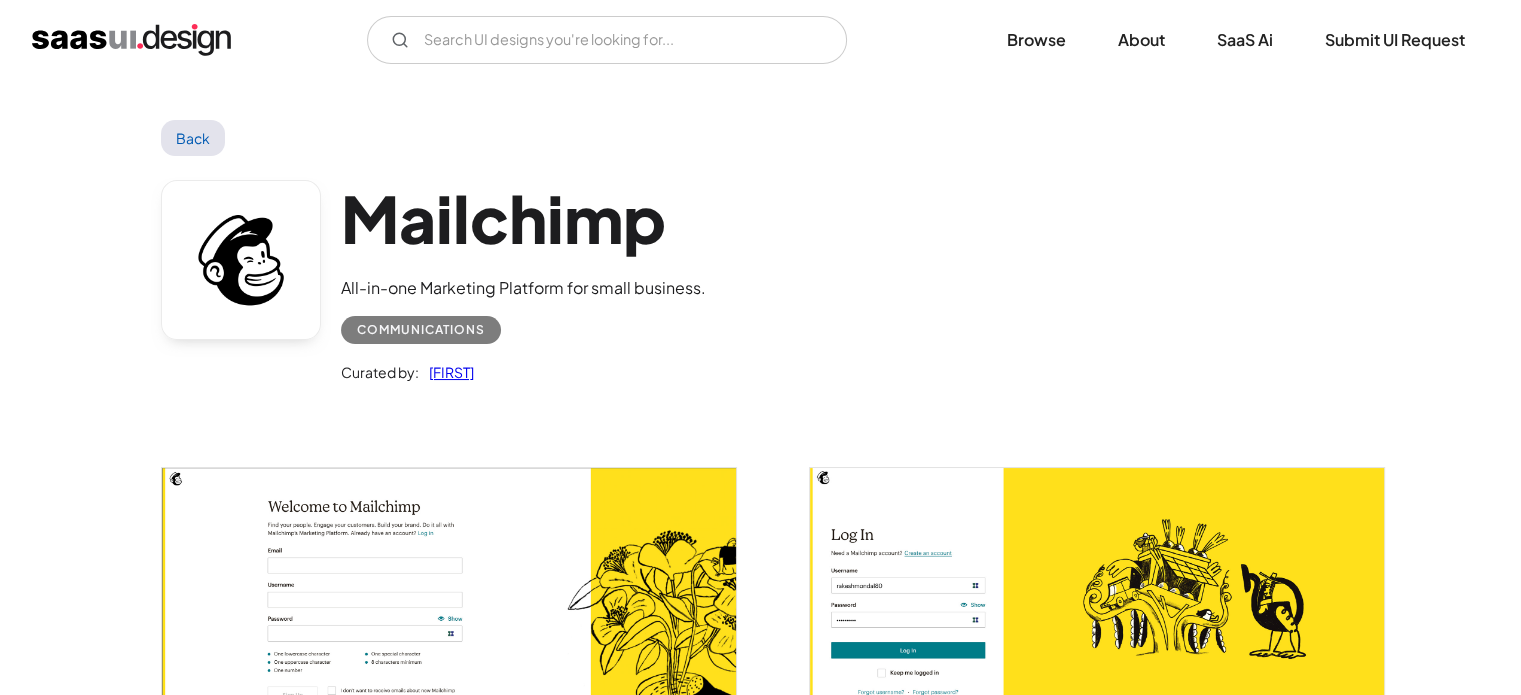 scroll, scrollTop: 0, scrollLeft: 0, axis: both 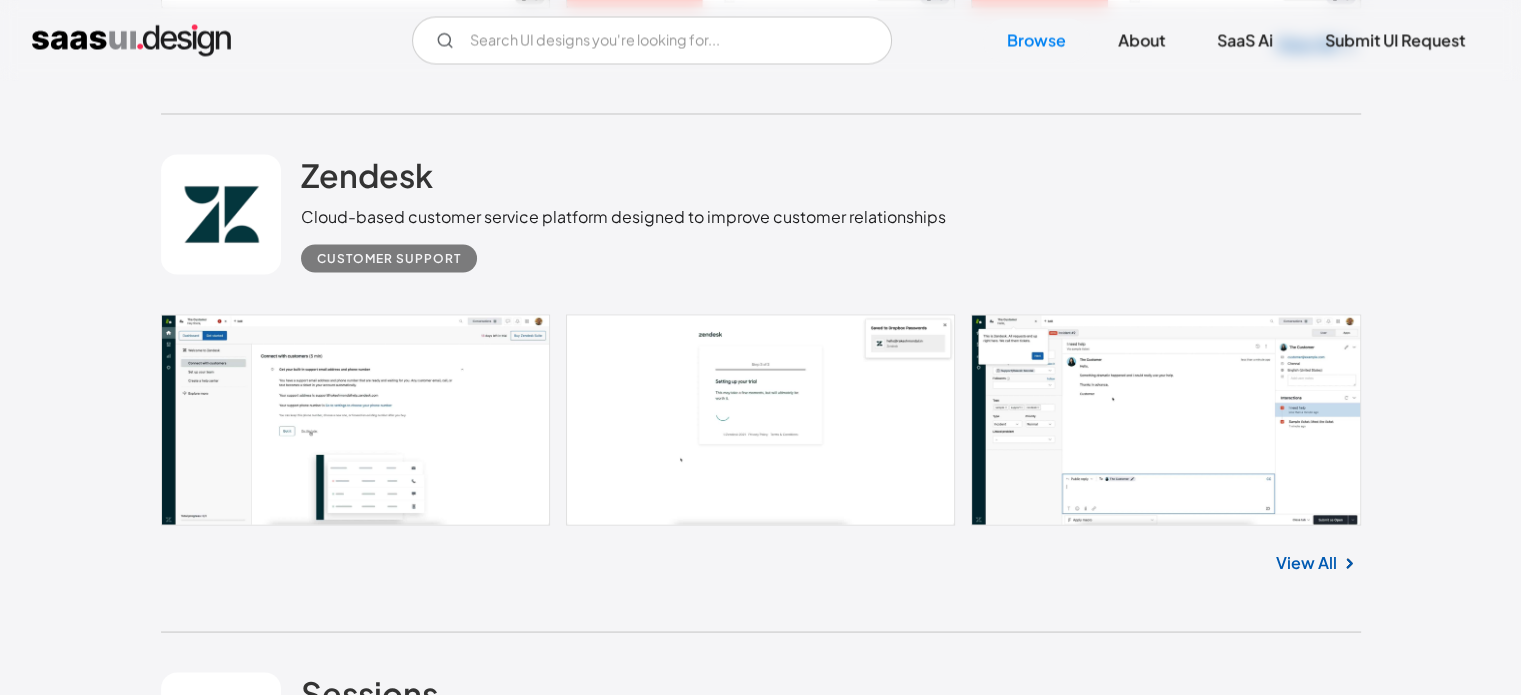 click on "View All" at bounding box center [1306, 562] 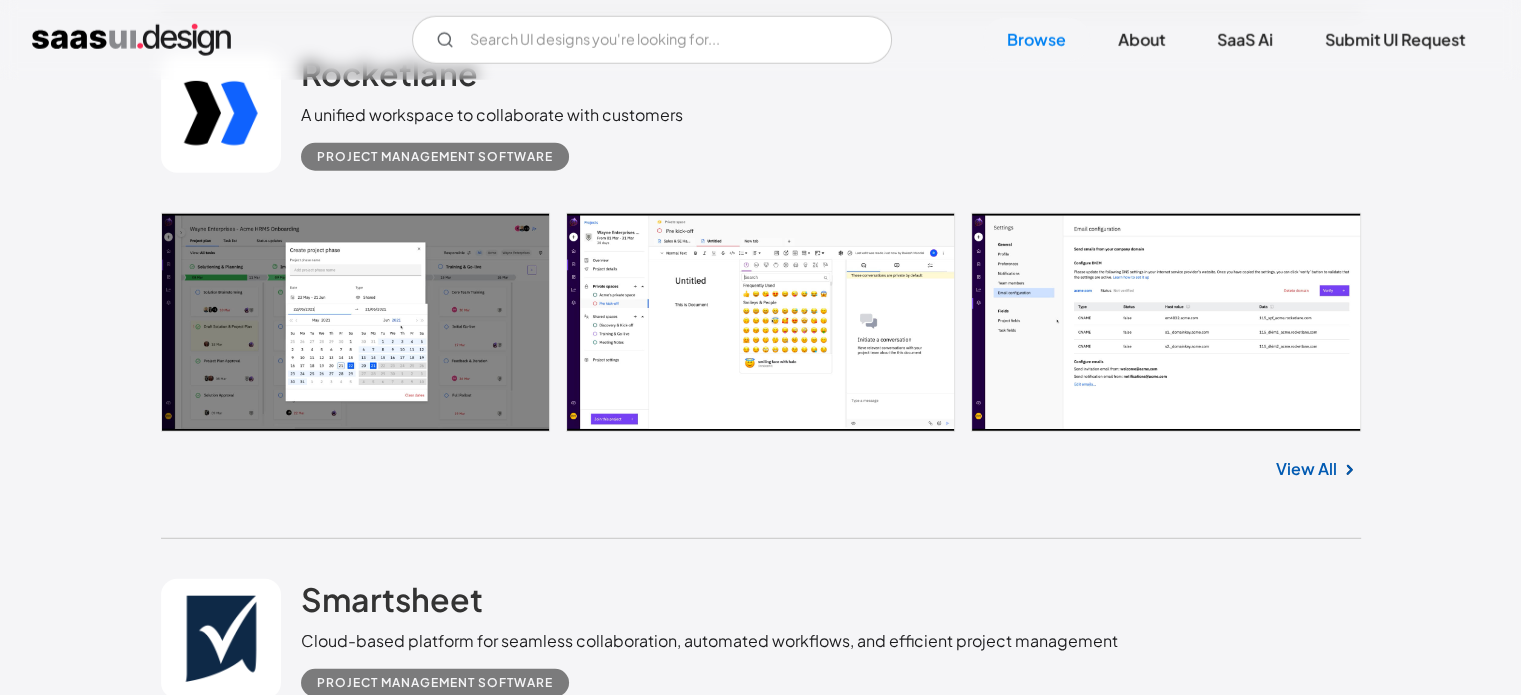 scroll, scrollTop: 5302, scrollLeft: 0, axis: vertical 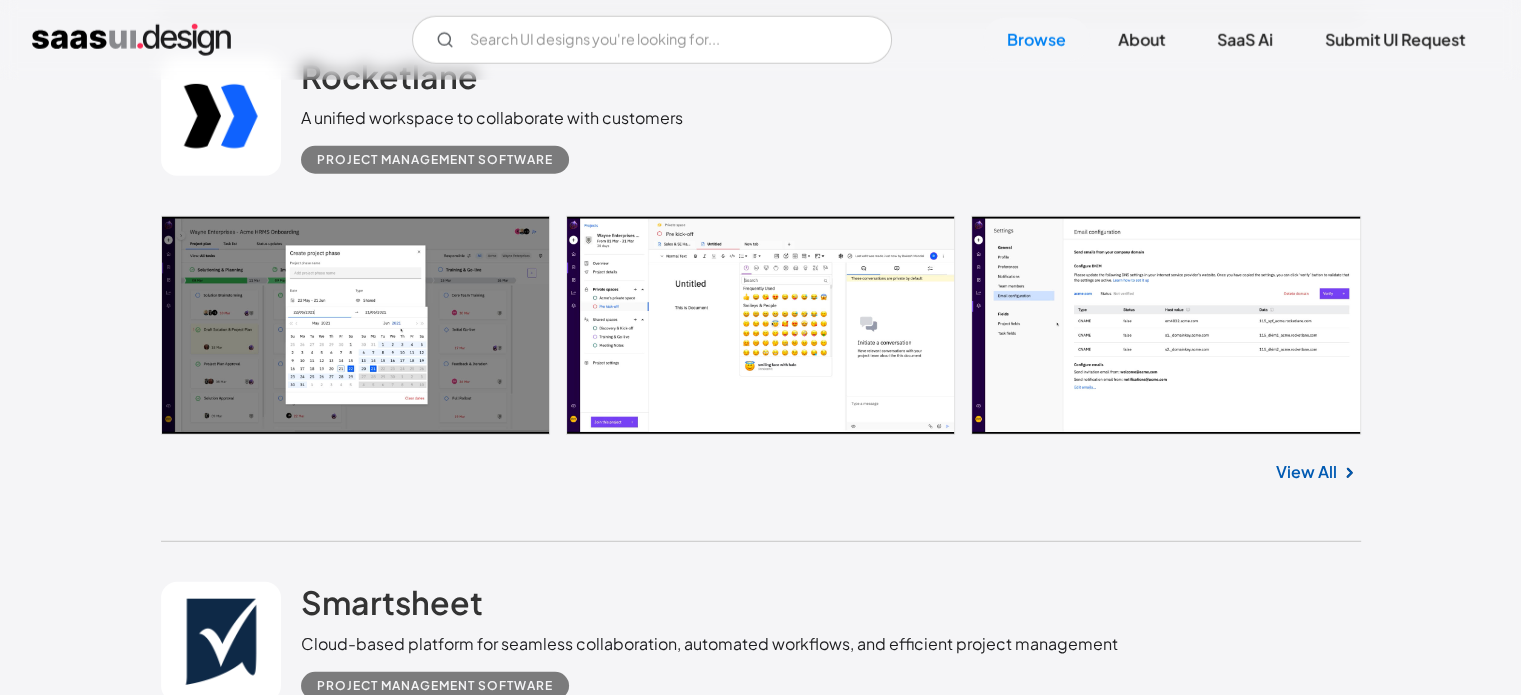 click on "View All" at bounding box center (1306, 472) 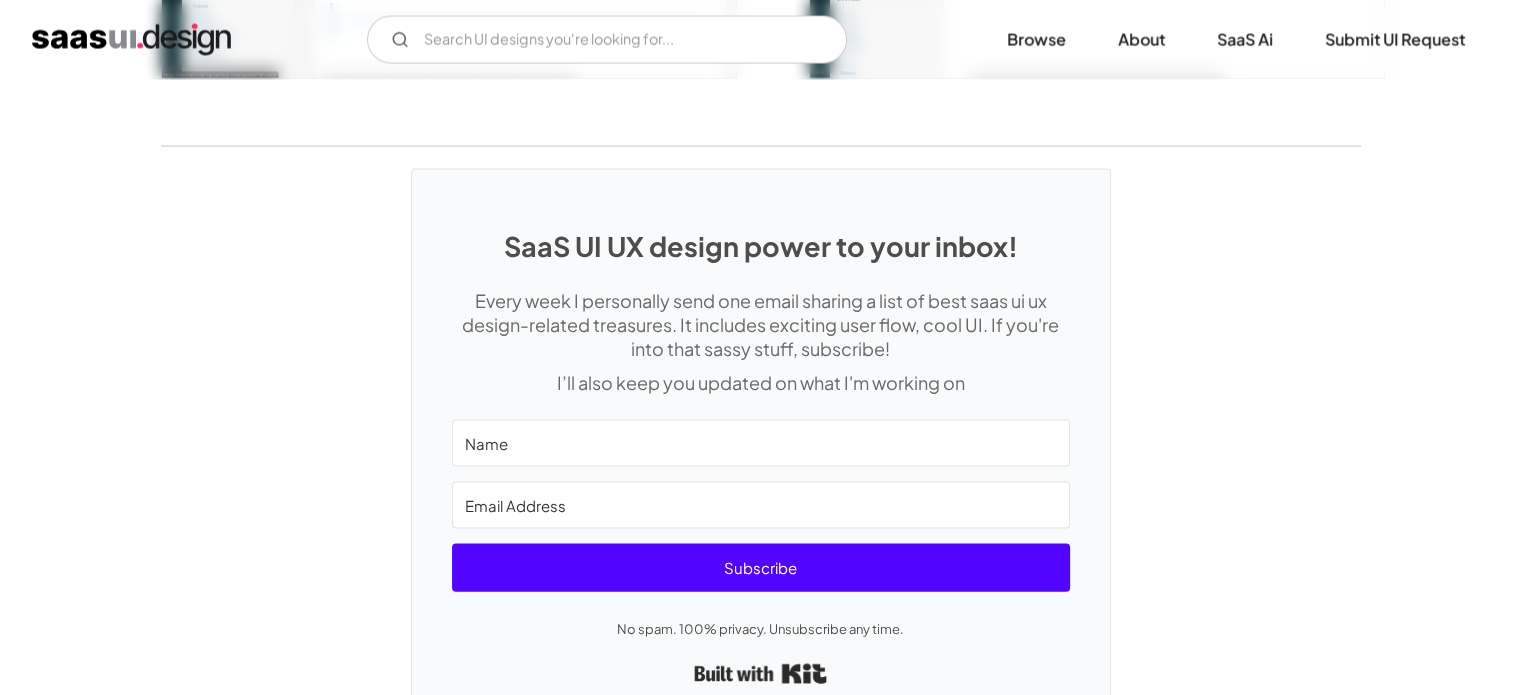 scroll, scrollTop: 4311, scrollLeft: 0, axis: vertical 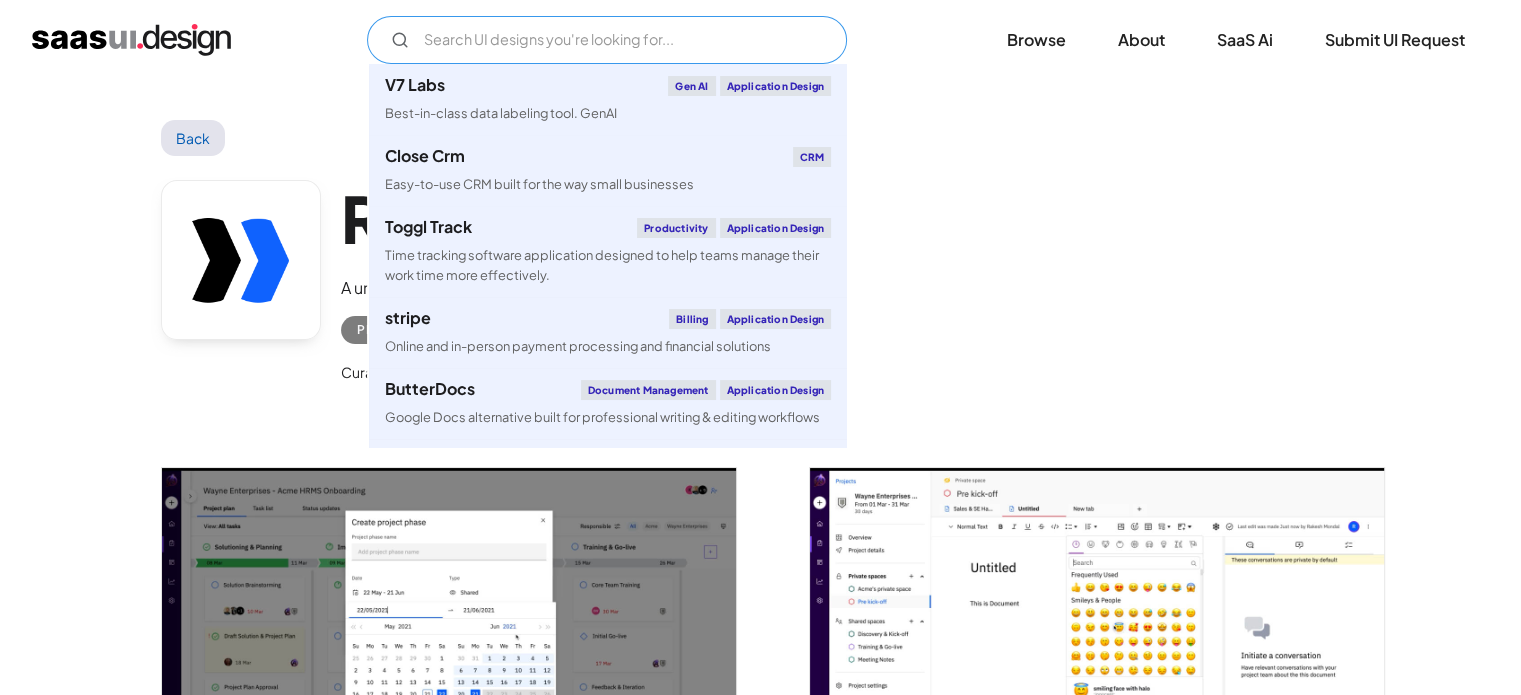 click at bounding box center (607, 40) 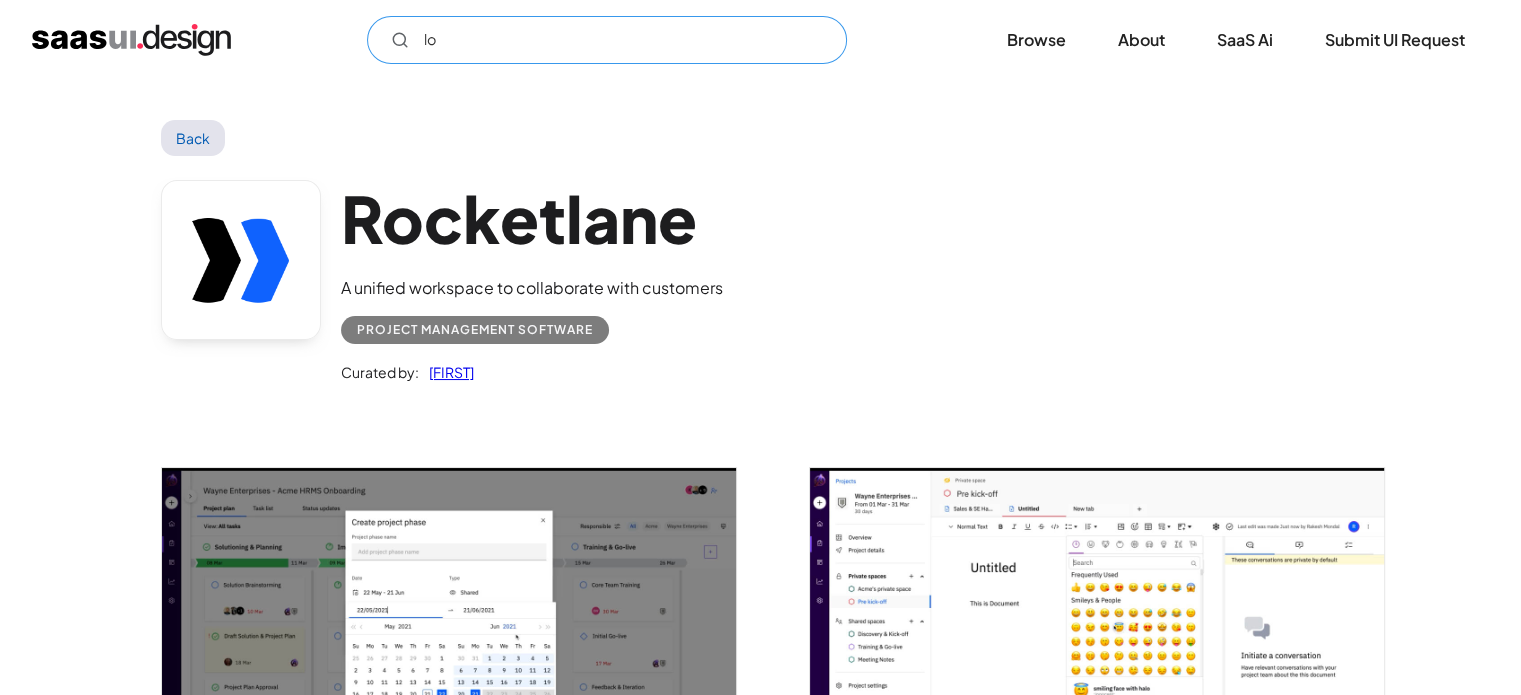 type on "l" 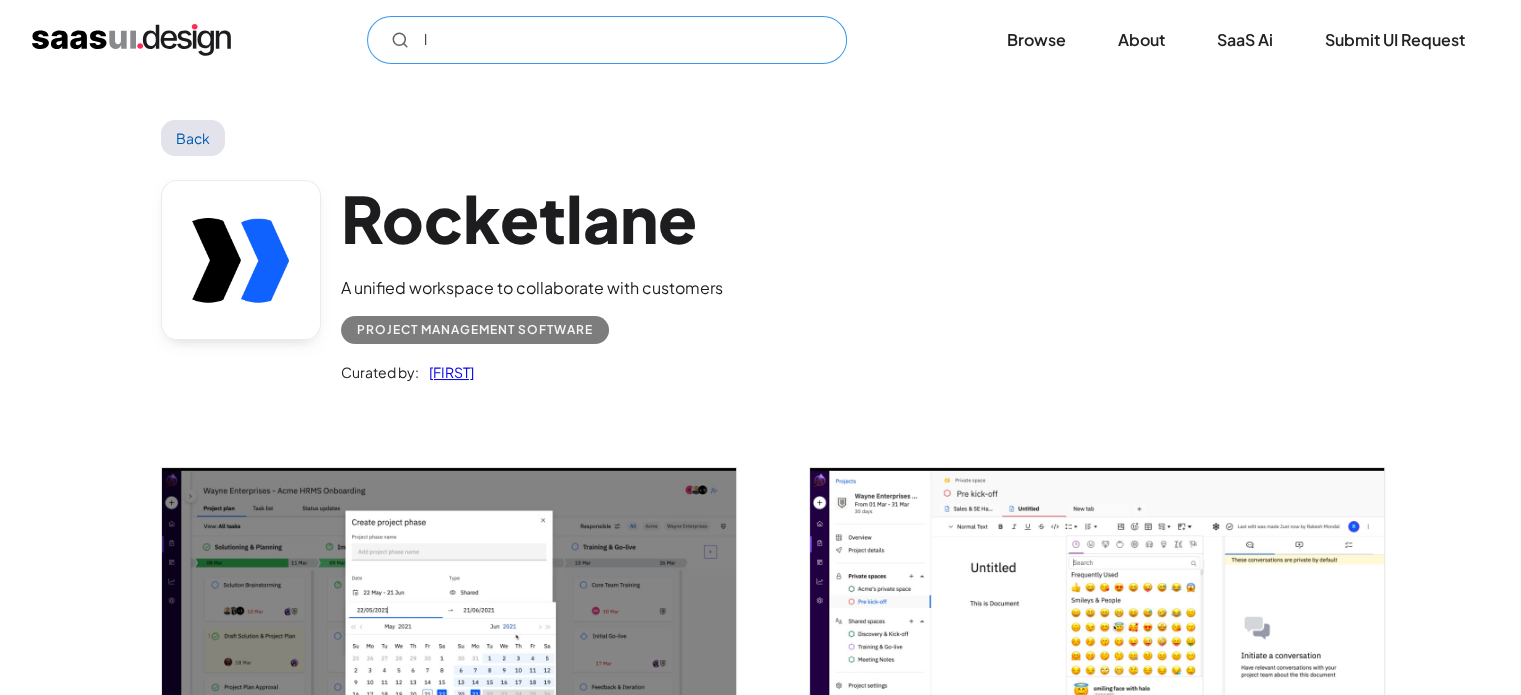 type 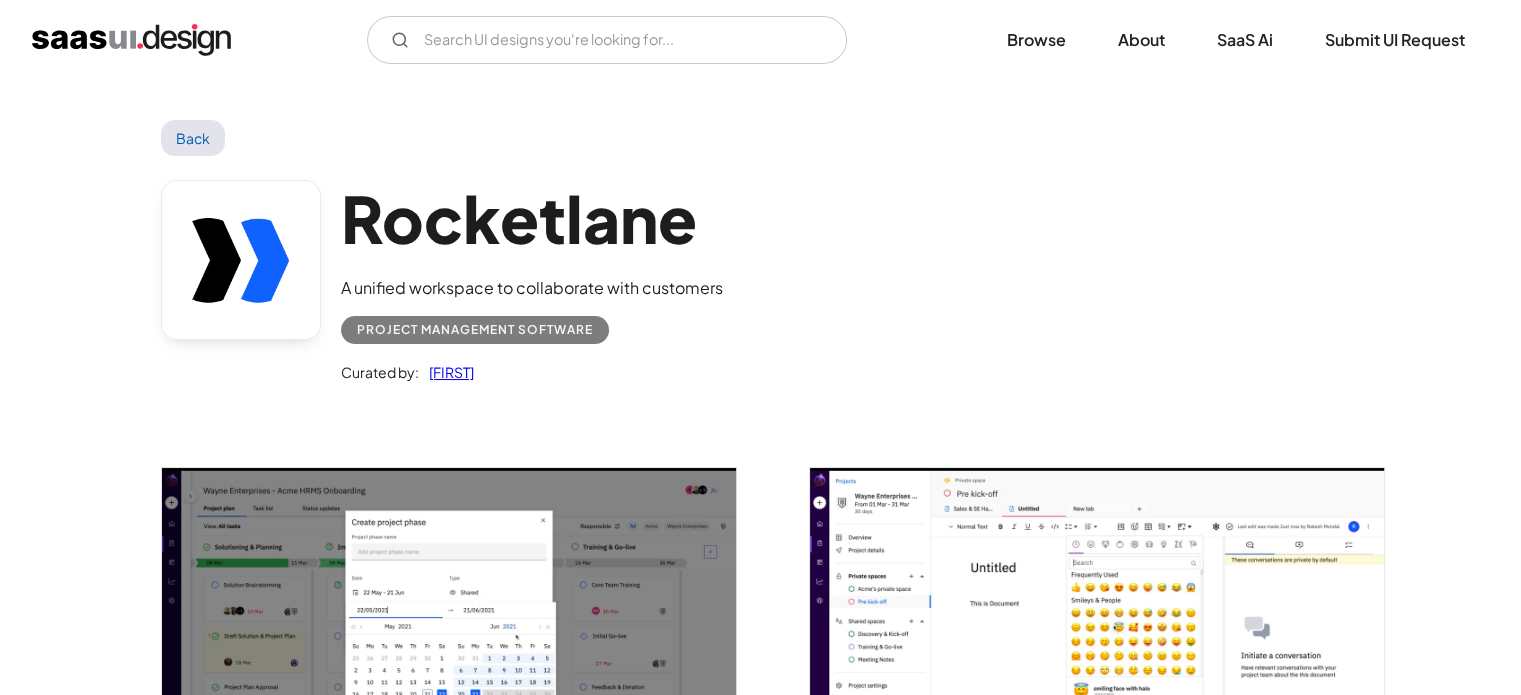 click on "Back" at bounding box center (761, 138) 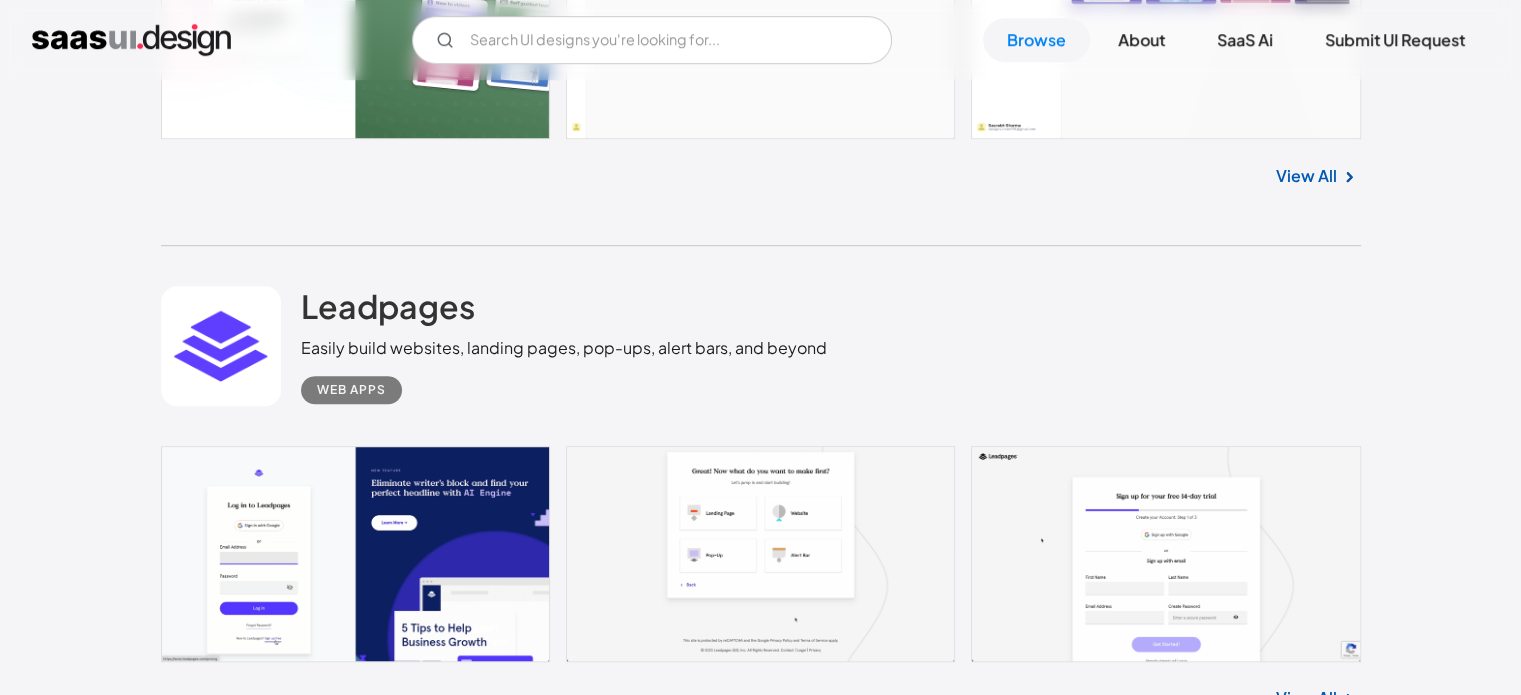 scroll, scrollTop: 1403, scrollLeft: 0, axis: vertical 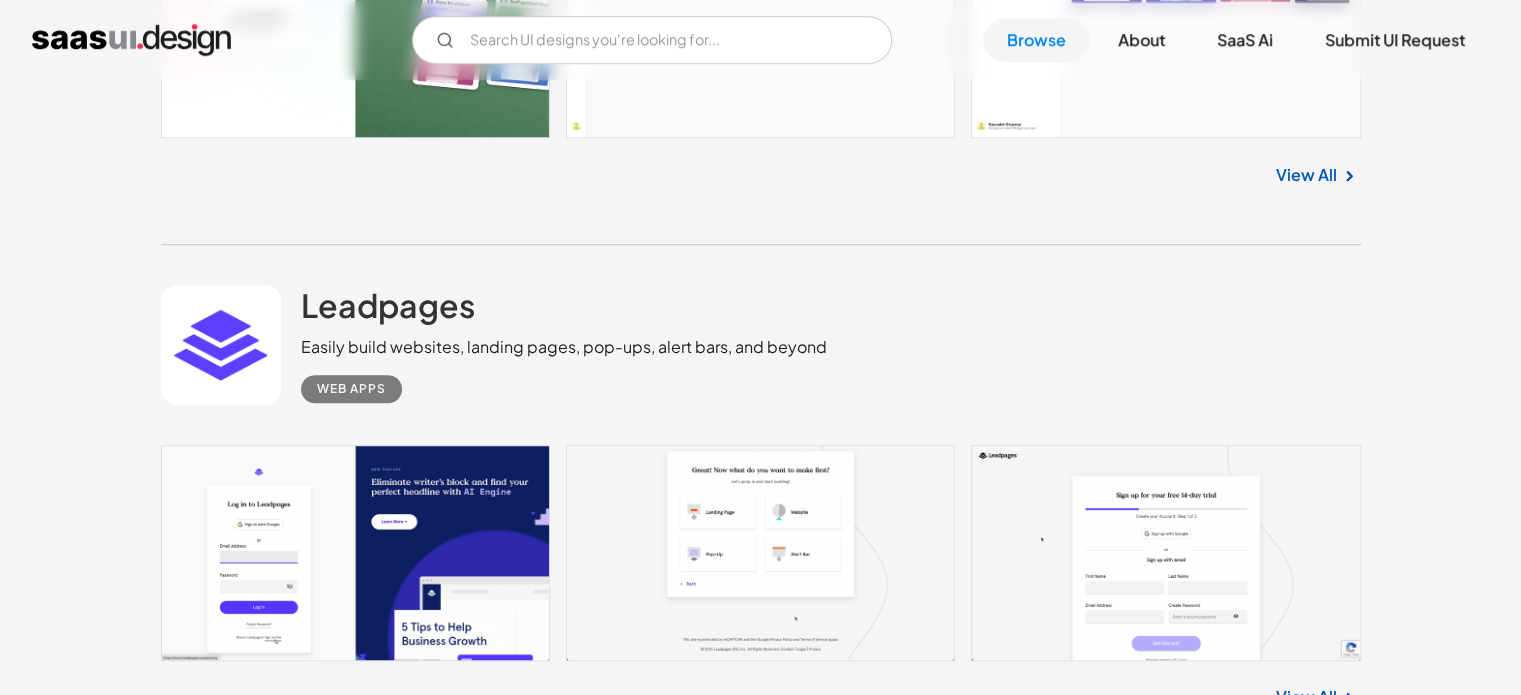 click at bounding box center [131, 40] 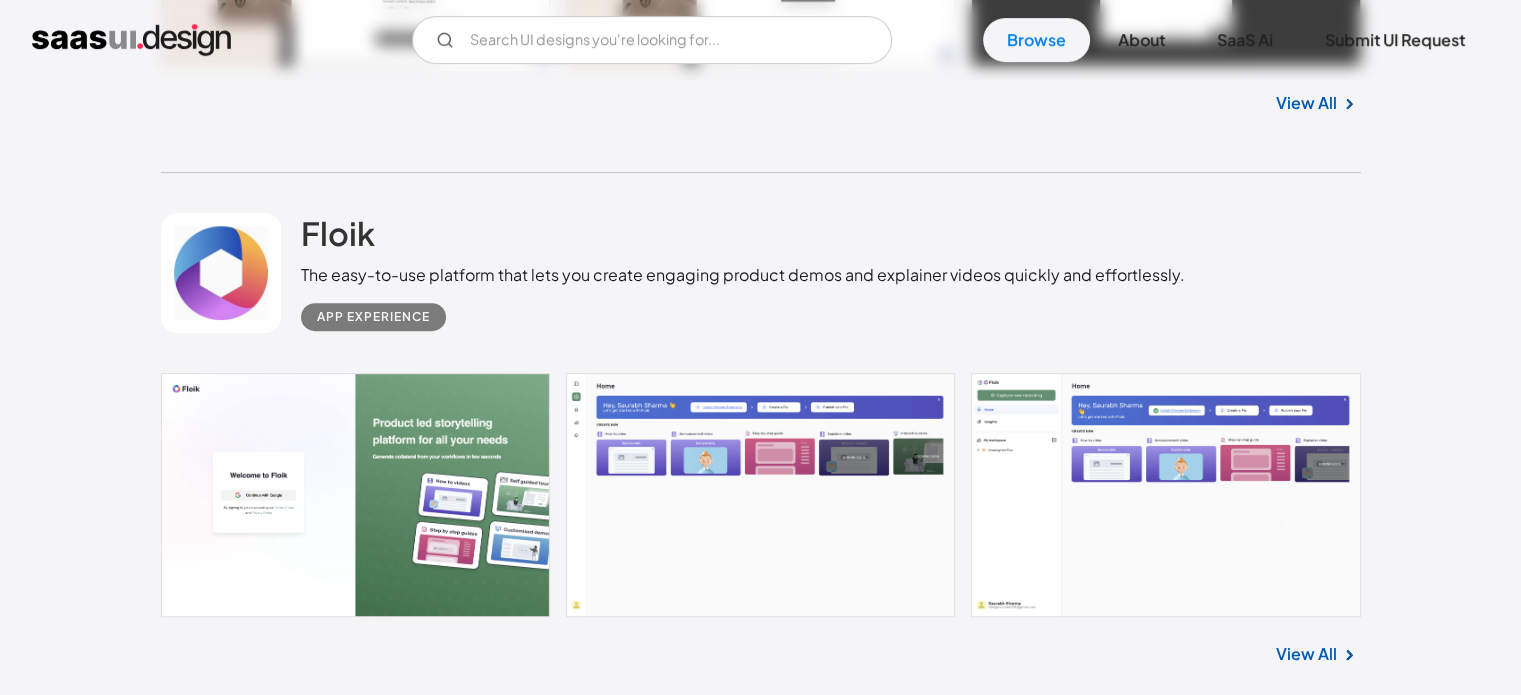 scroll, scrollTop: 1334, scrollLeft: 0, axis: vertical 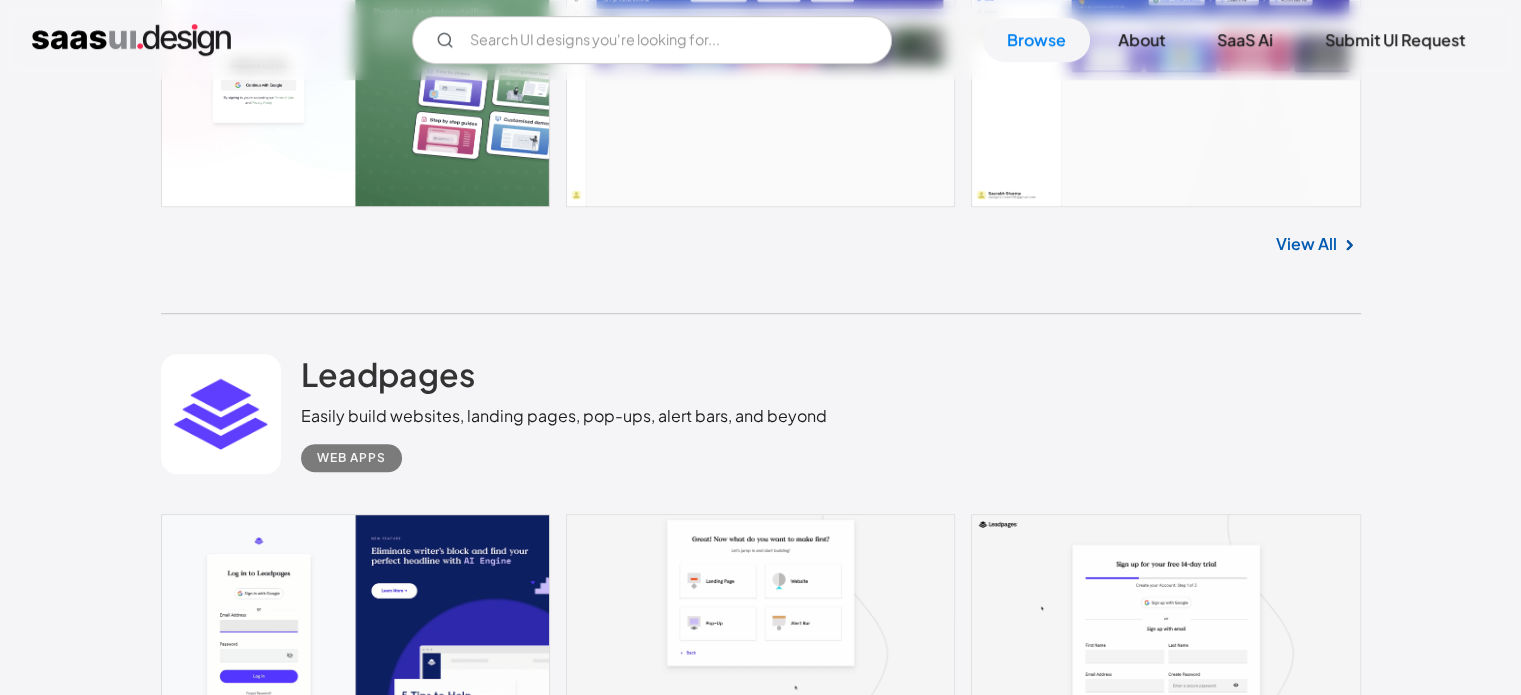 click on "View All" at bounding box center [1306, 244] 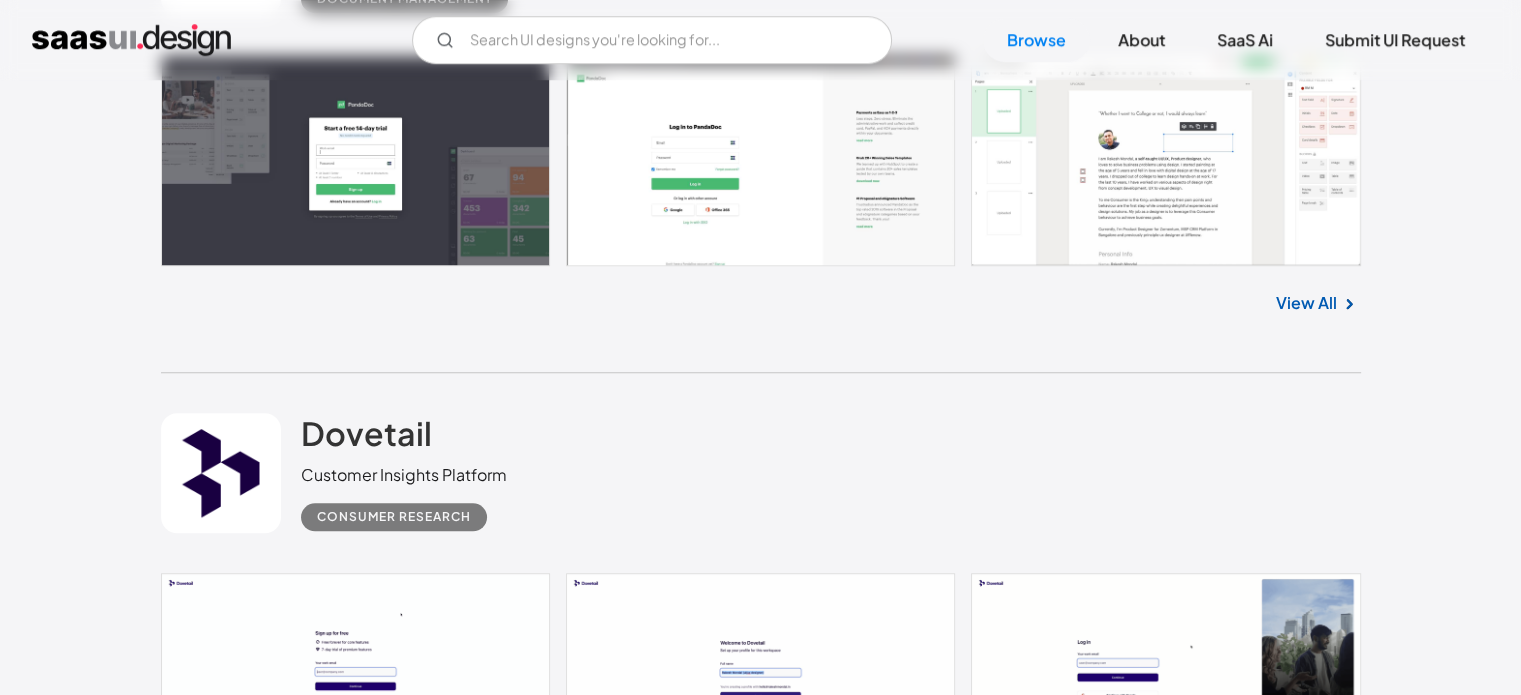 scroll, scrollTop: 9636, scrollLeft: 0, axis: vertical 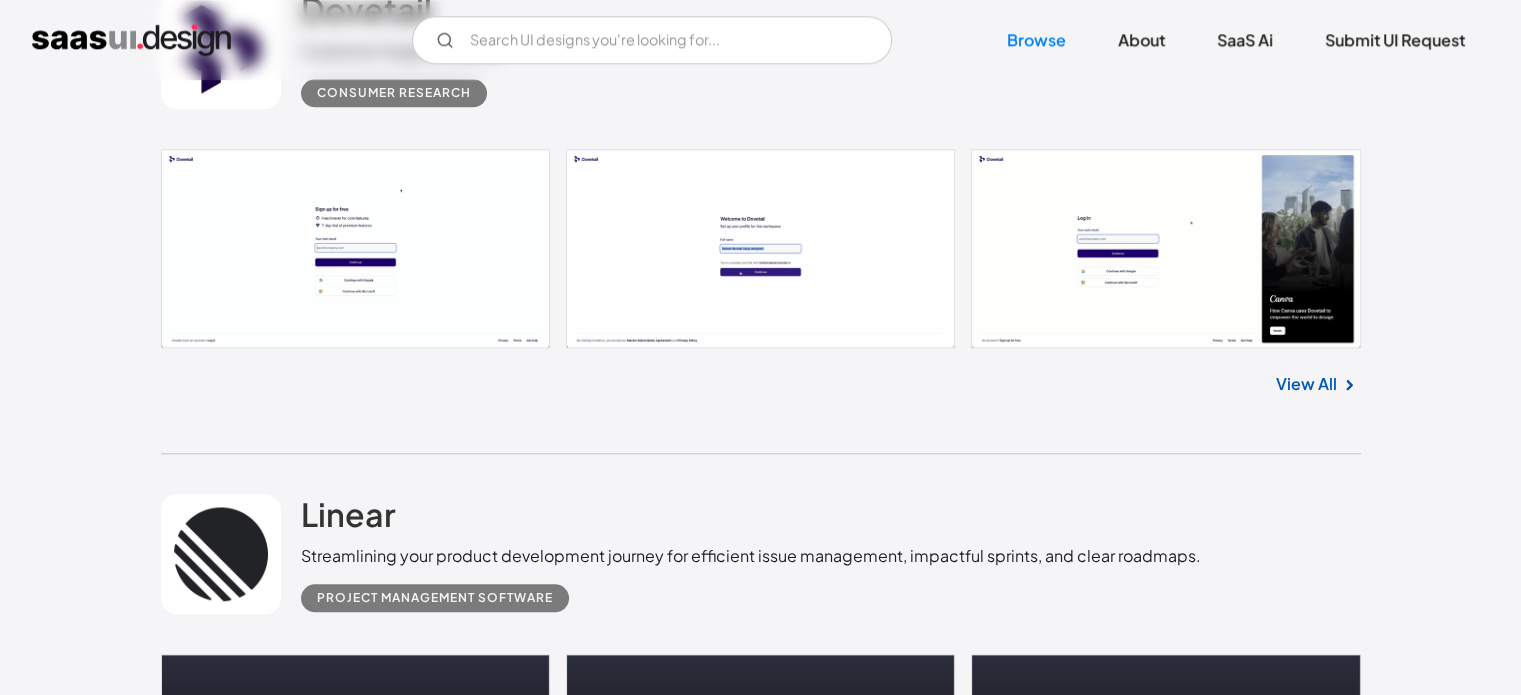 click at bounding box center (761, 248) 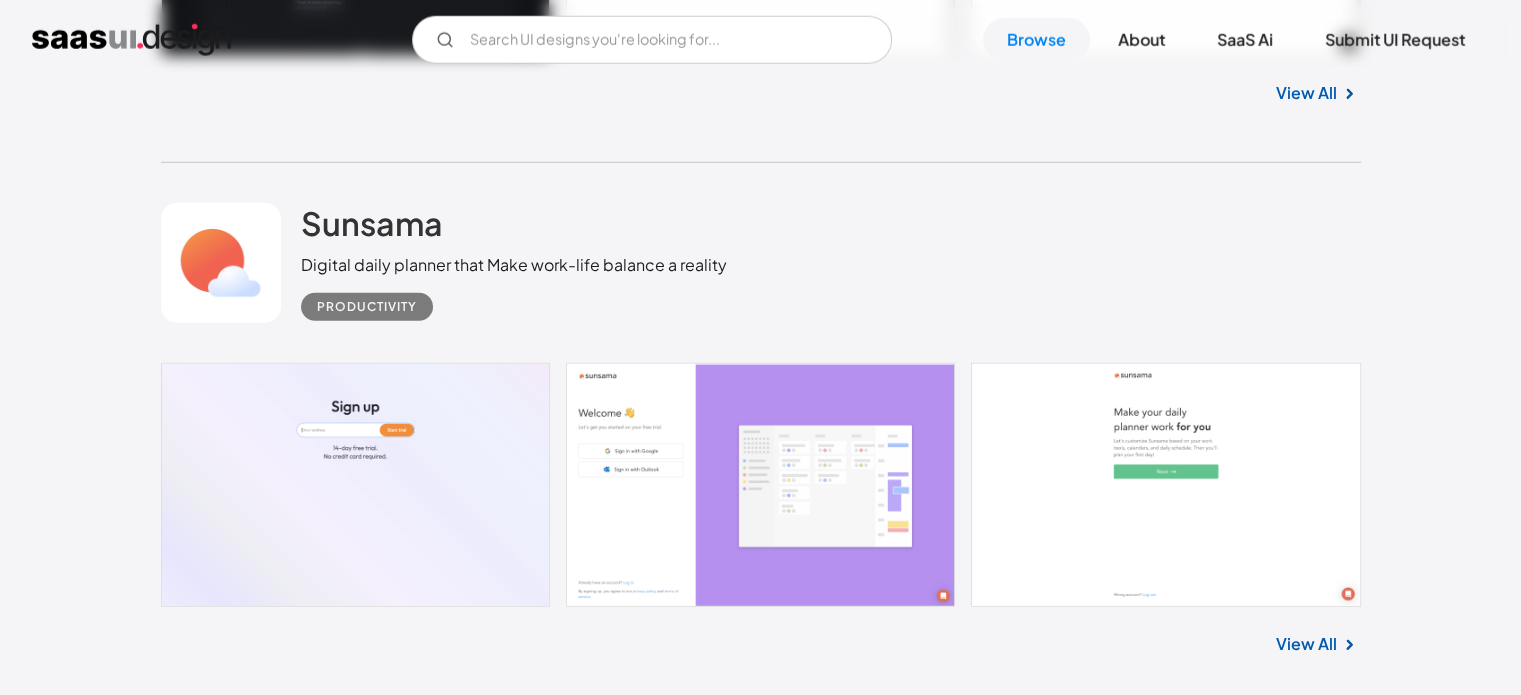 scroll, scrollTop: 13218, scrollLeft: 0, axis: vertical 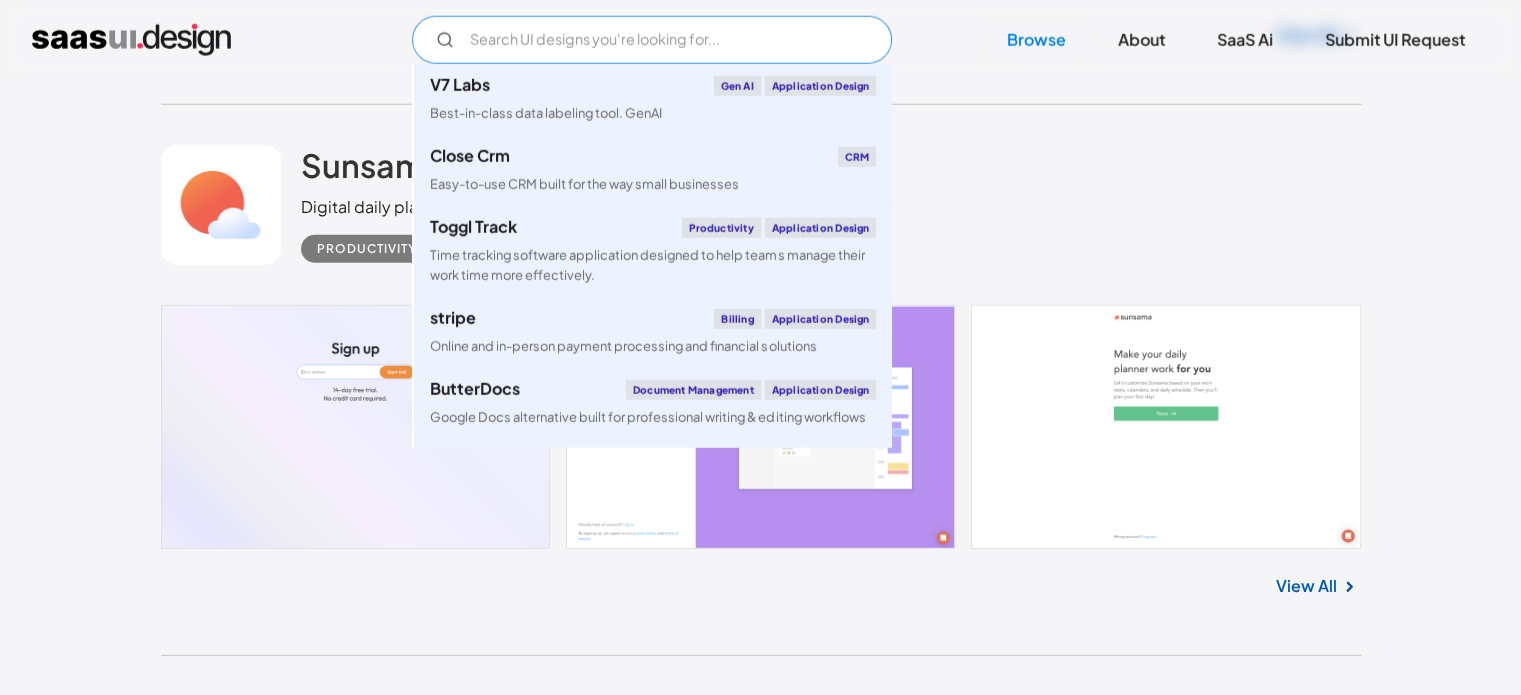 click at bounding box center [652, 40] 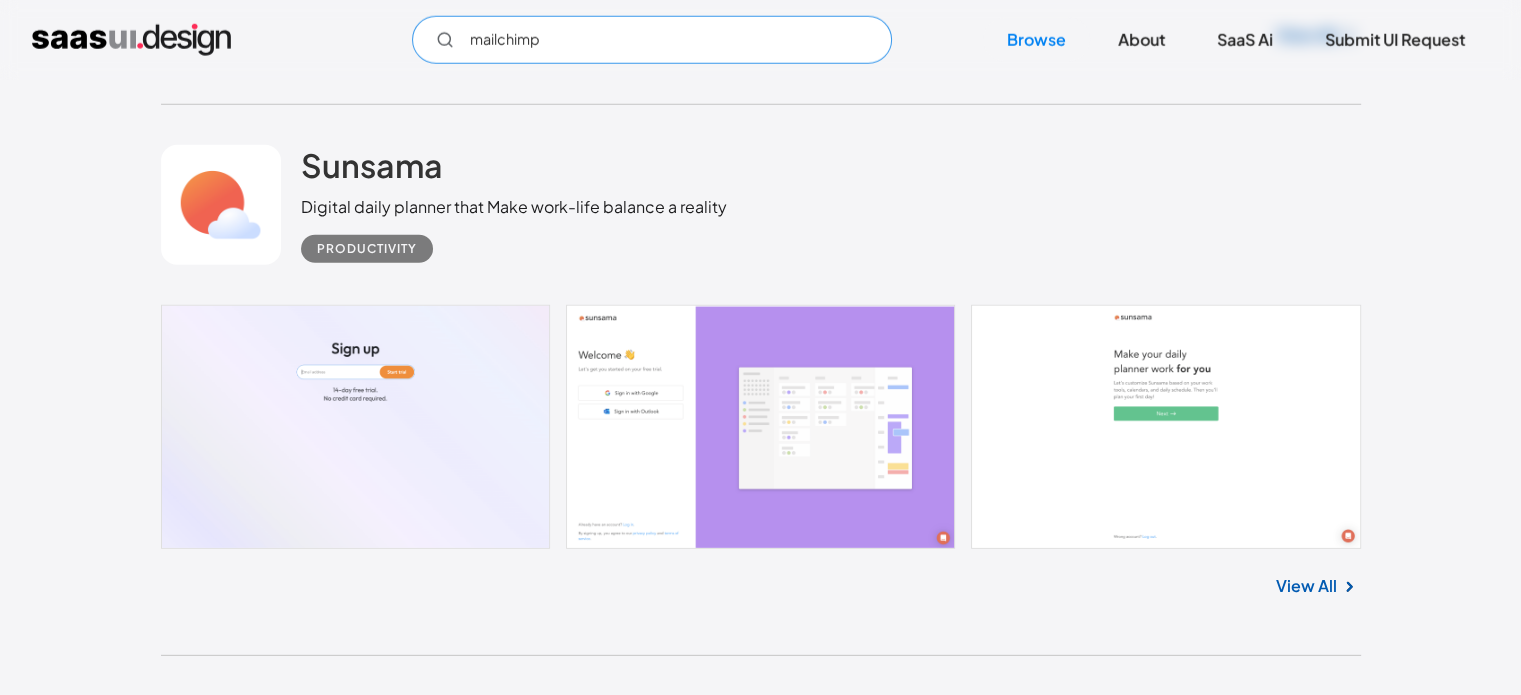 click on "mailchimp" at bounding box center (652, 40) 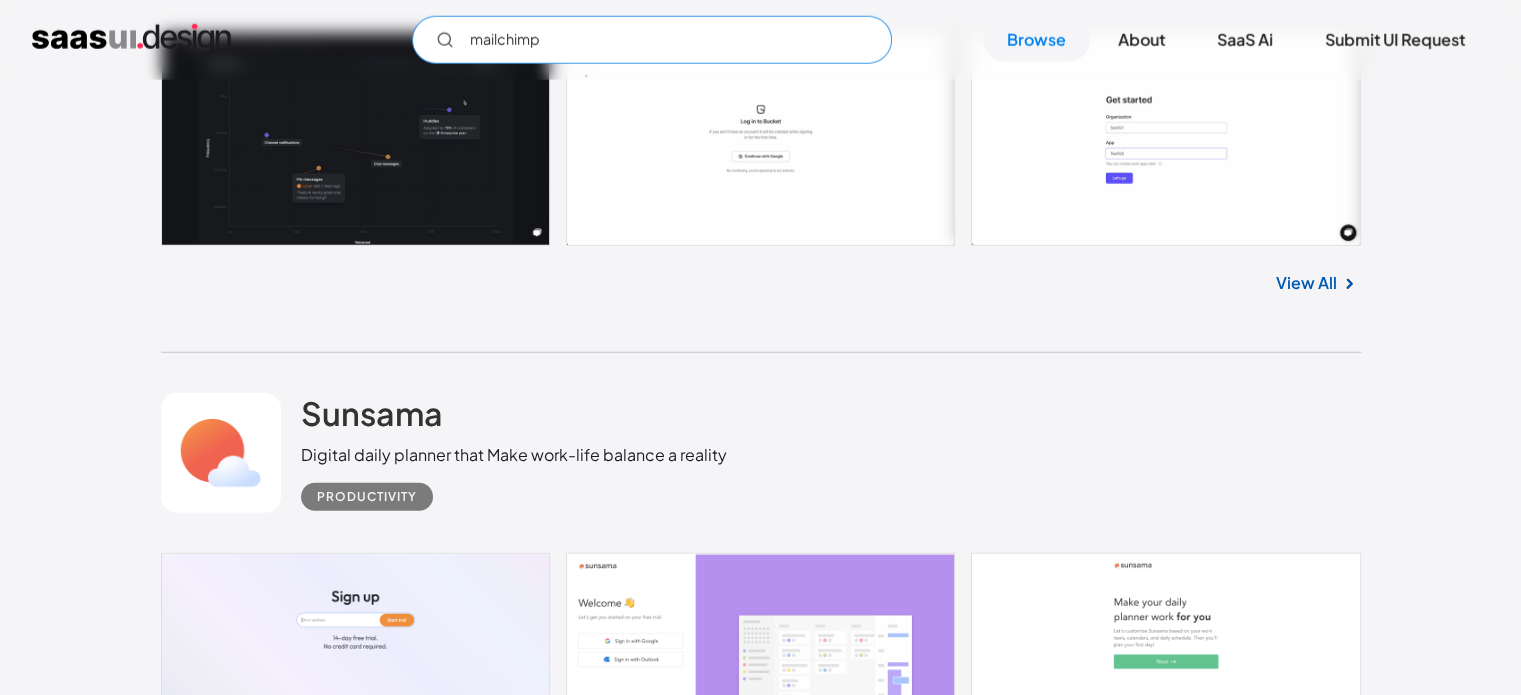 scroll, scrollTop: 12944, scrollLeft: 0, axis: vertical 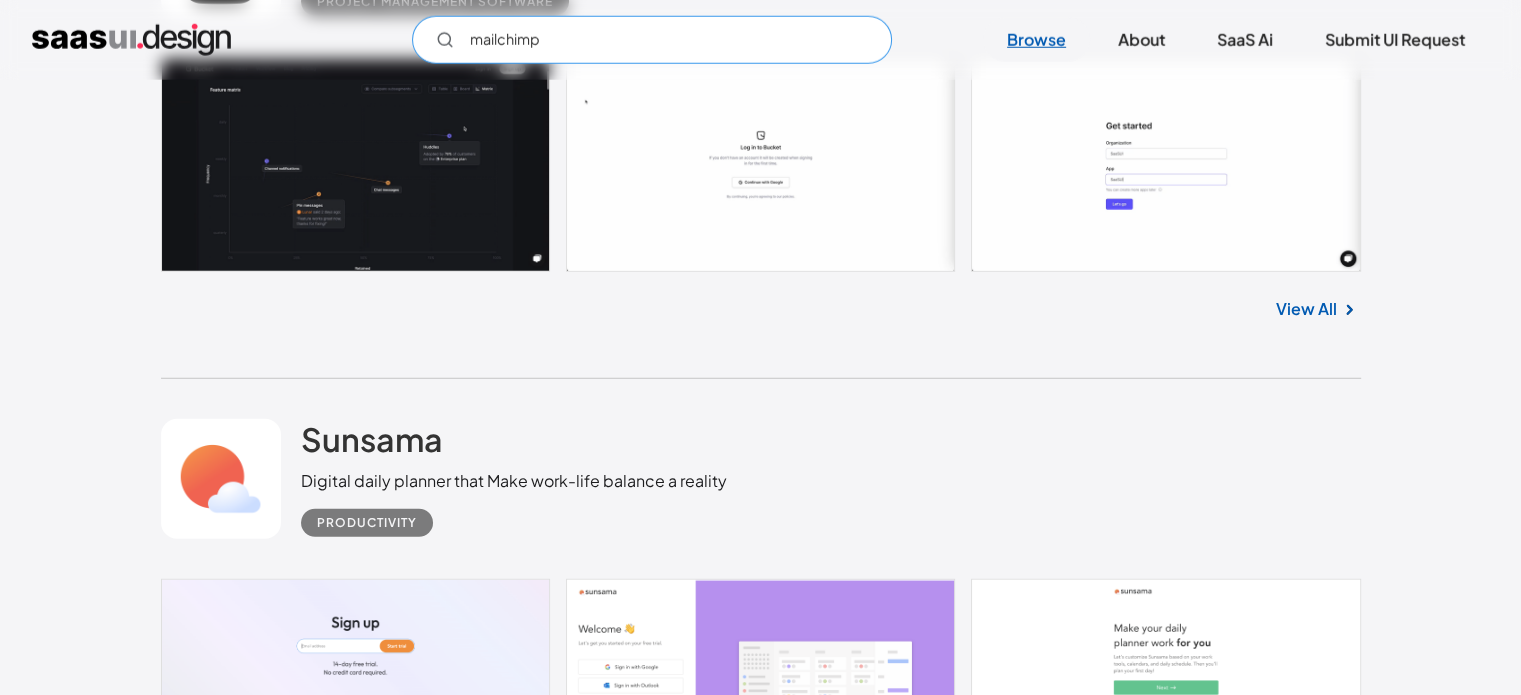 drag, startPoint x: 532, startPoint y: 51, endPoint x: 1040, endPoint y: 34, distance: 508.28436 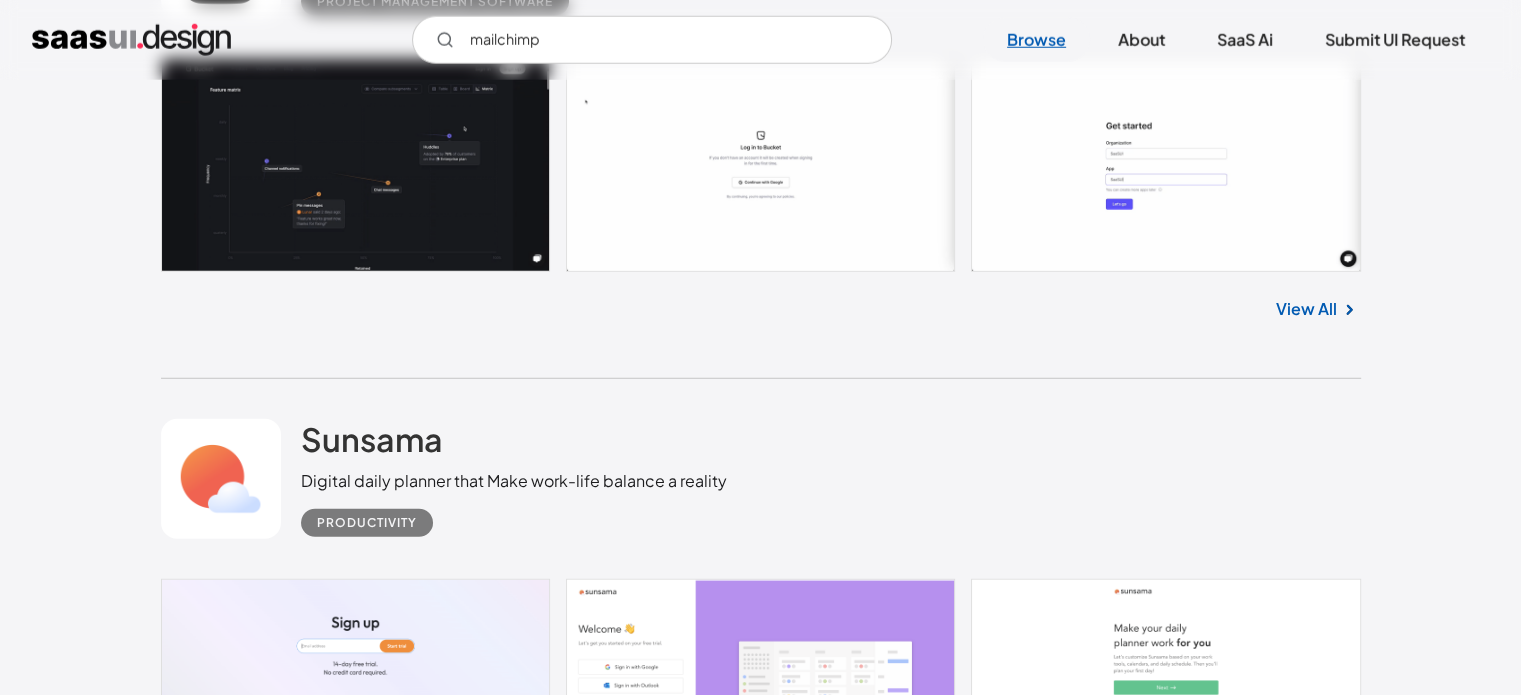 click on "Browse" at bounding box center [1036, 40] 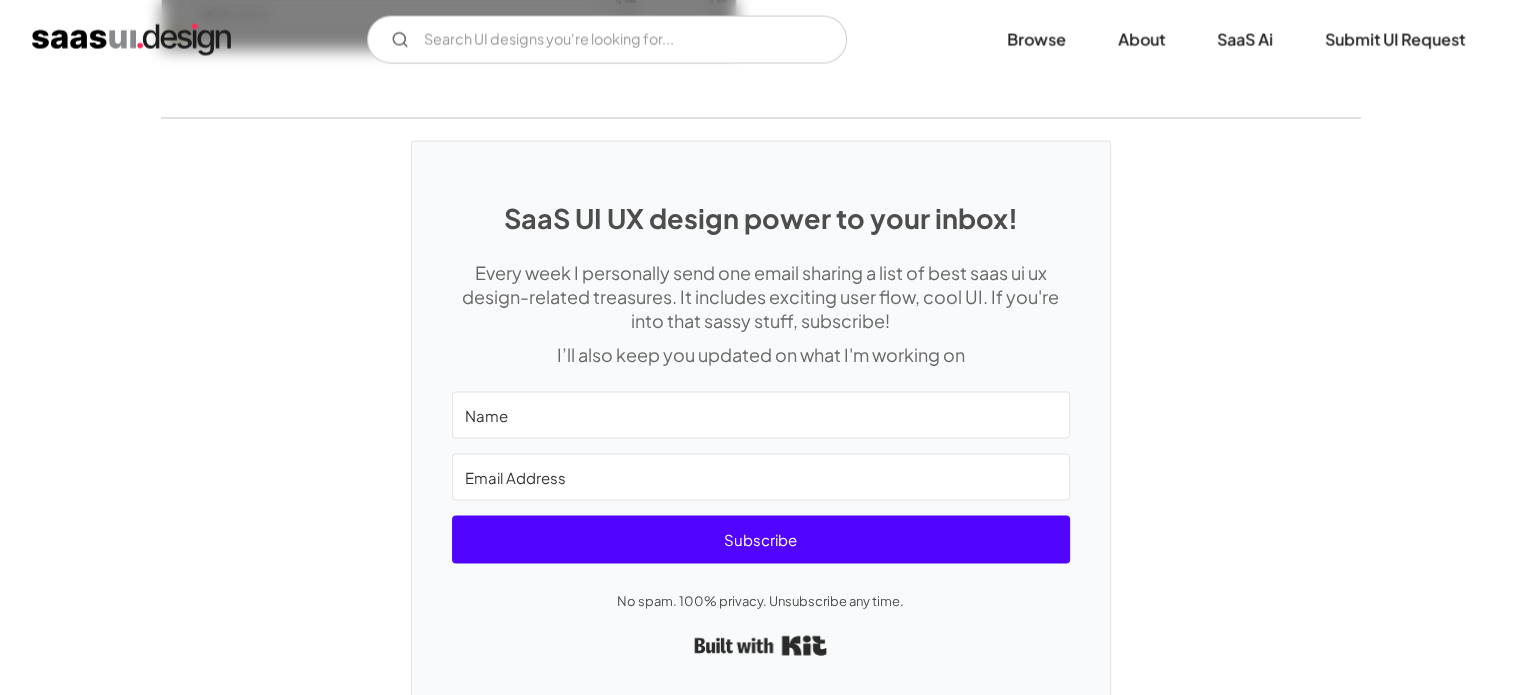 scroll, scrollTop: 3924, scrollLeft: 0, axis: vertical 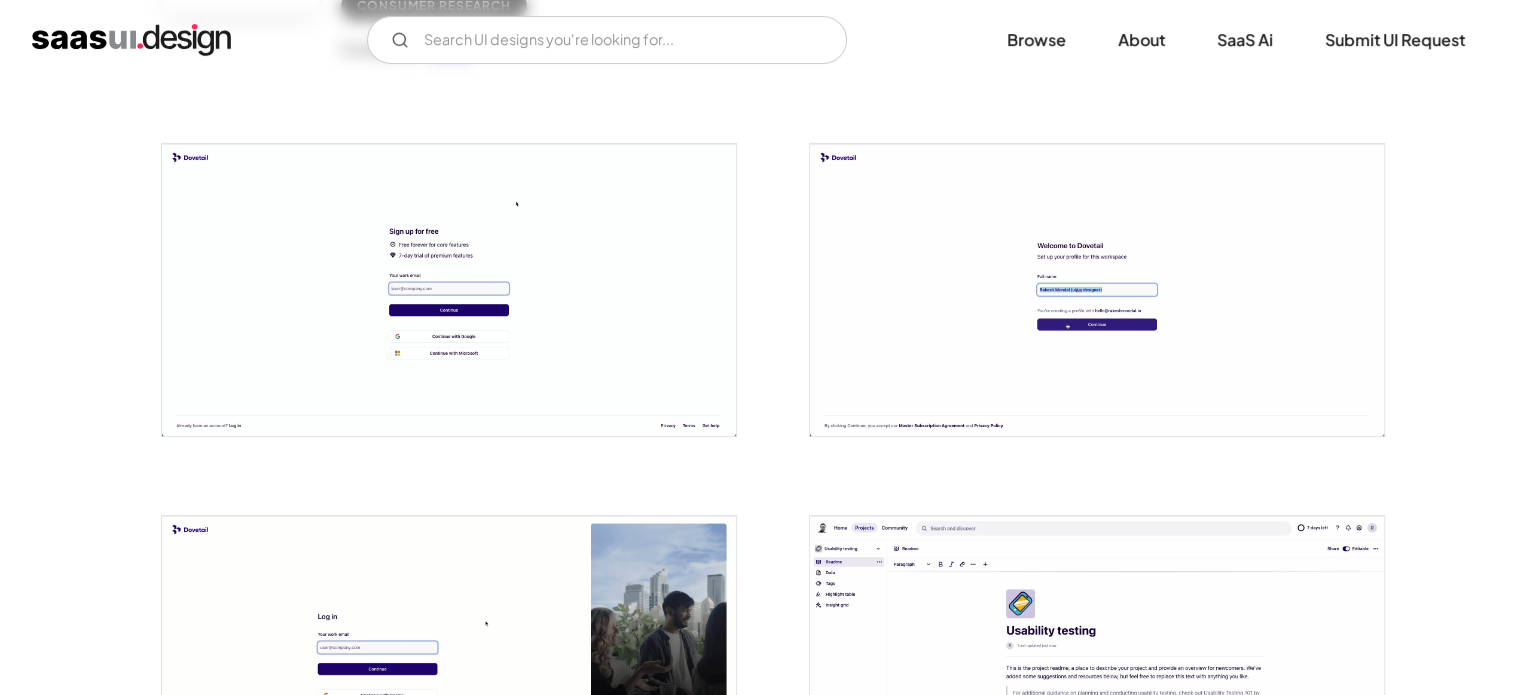 click at bounding box center [449, 290] 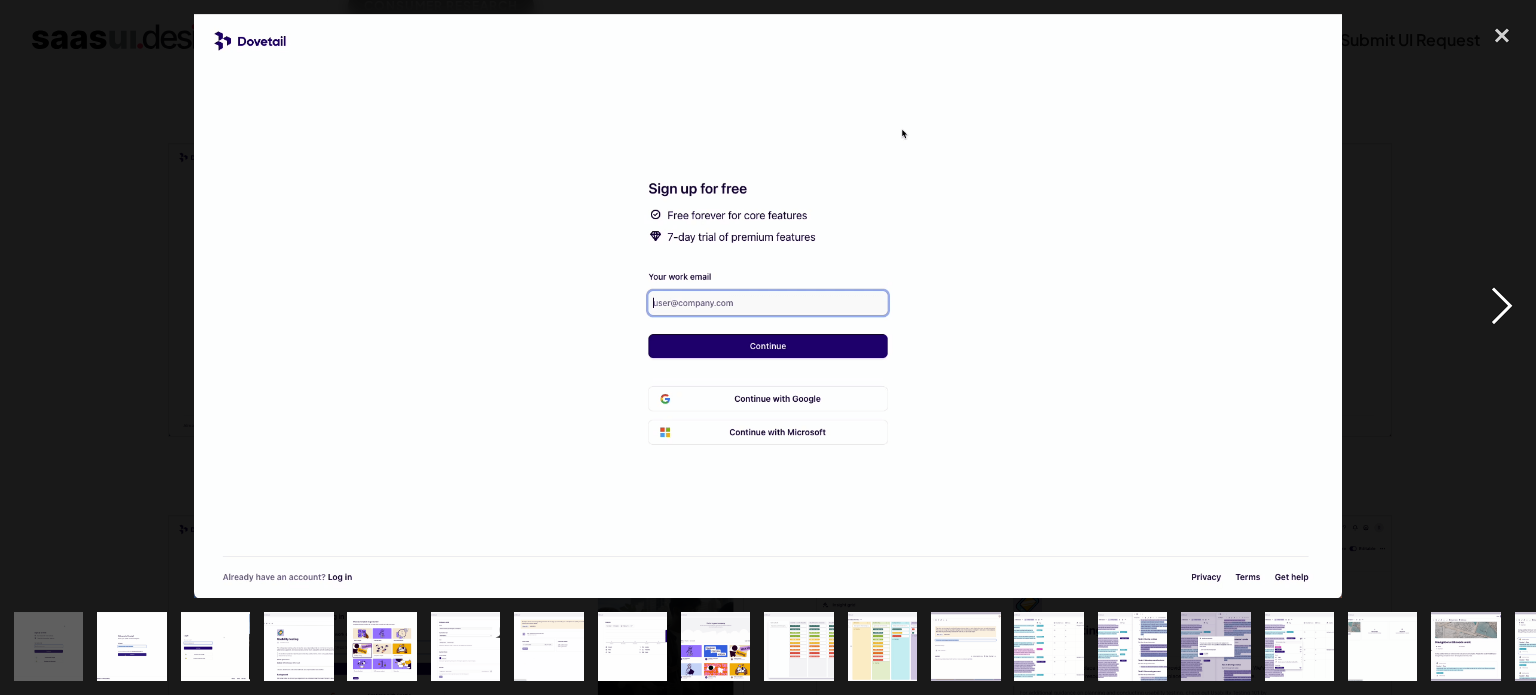 click at bounding box center (1502, 306) 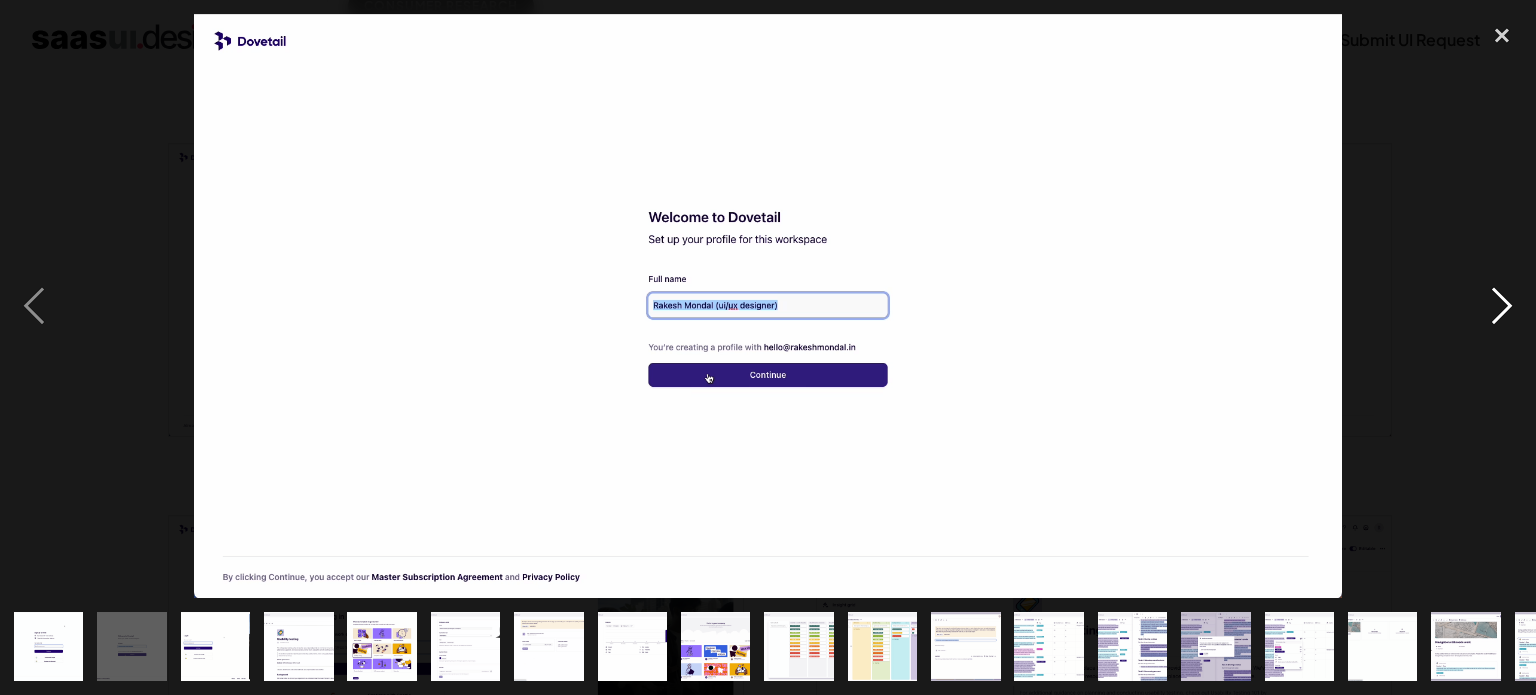 click at bounding box center (1502, 306) 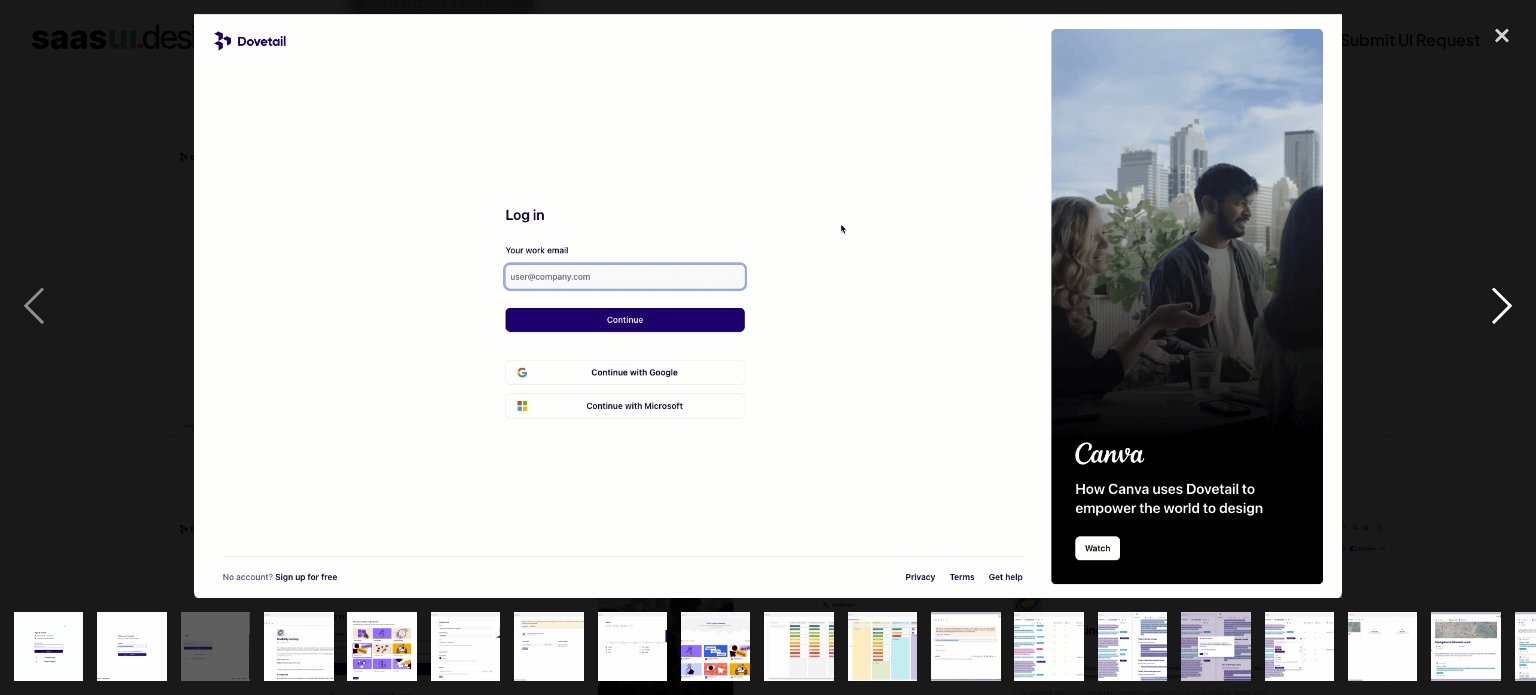 click at bounding box center [1502, 306] 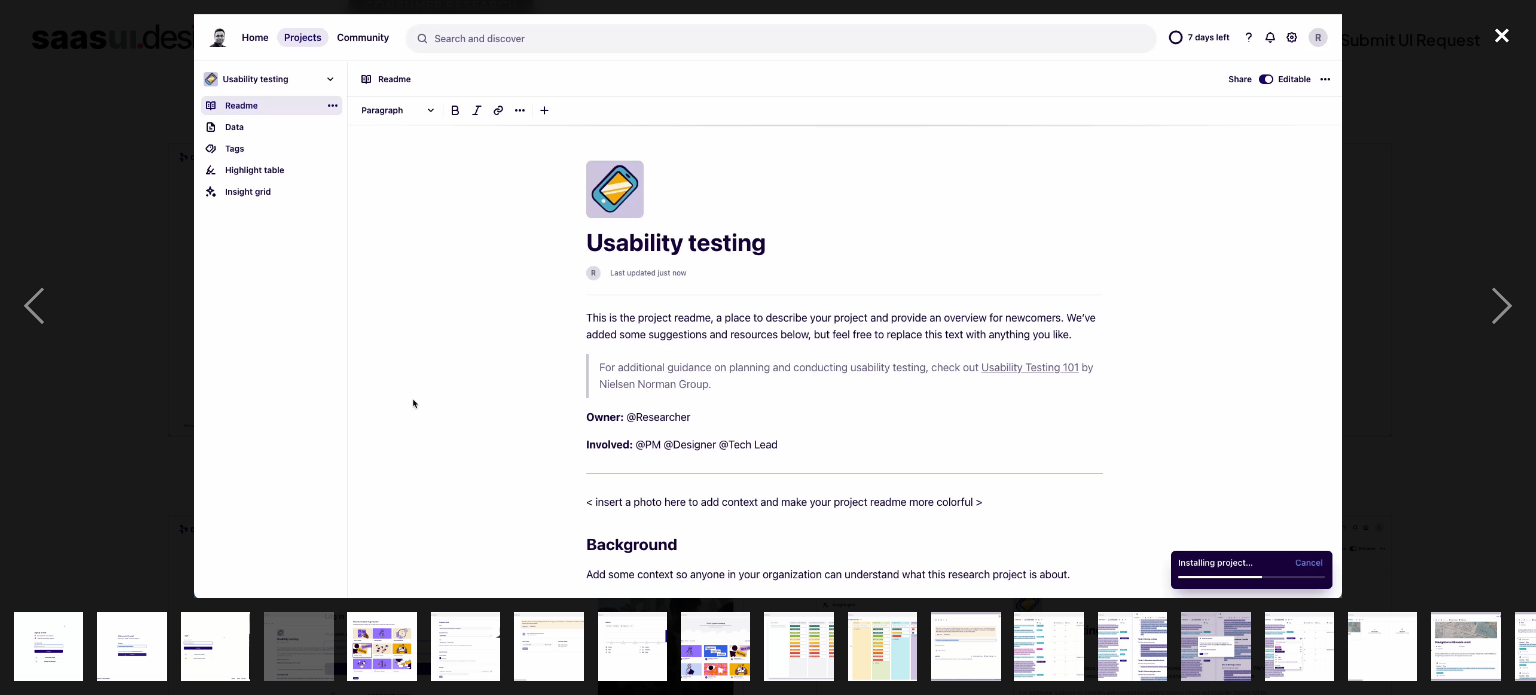 click at bounding box center (1502, 36) 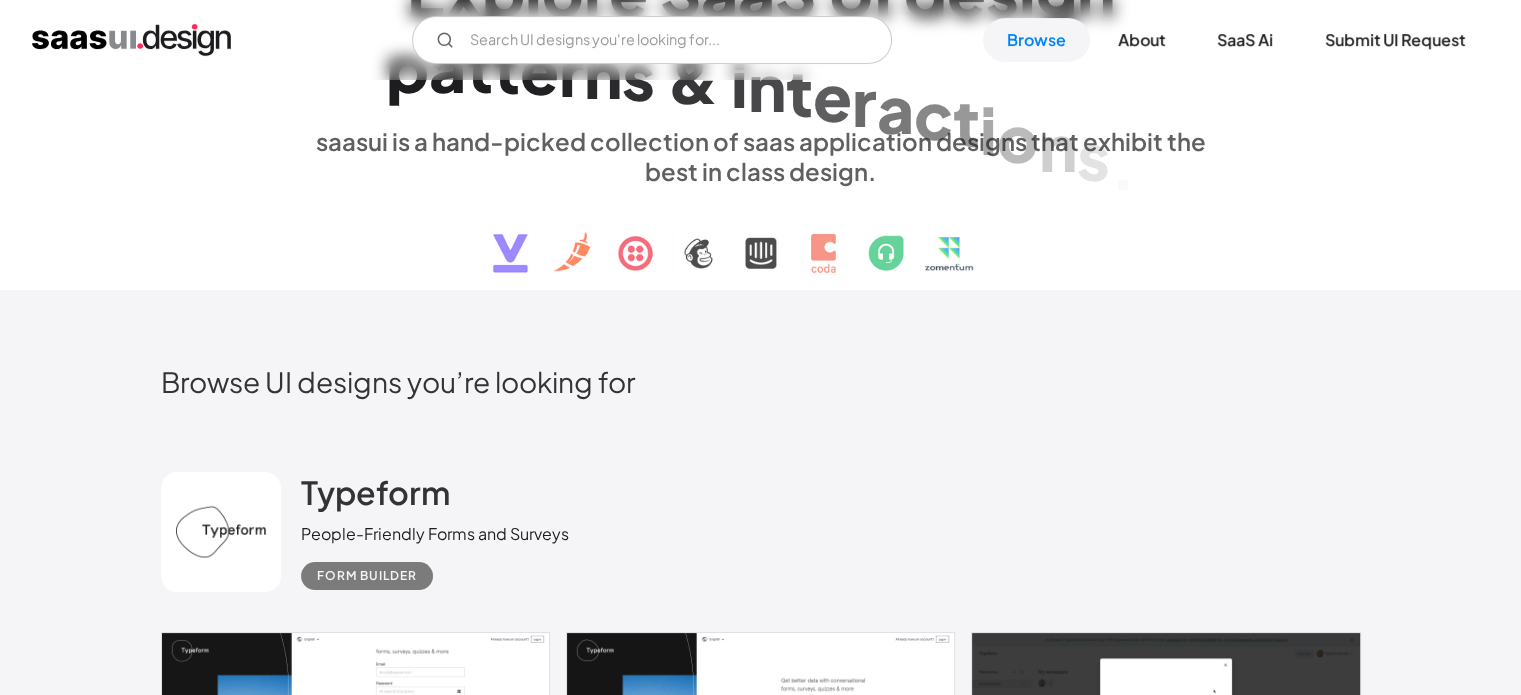 scroll, scrollTop: 43, scrollLeft: 0, axis: vertical 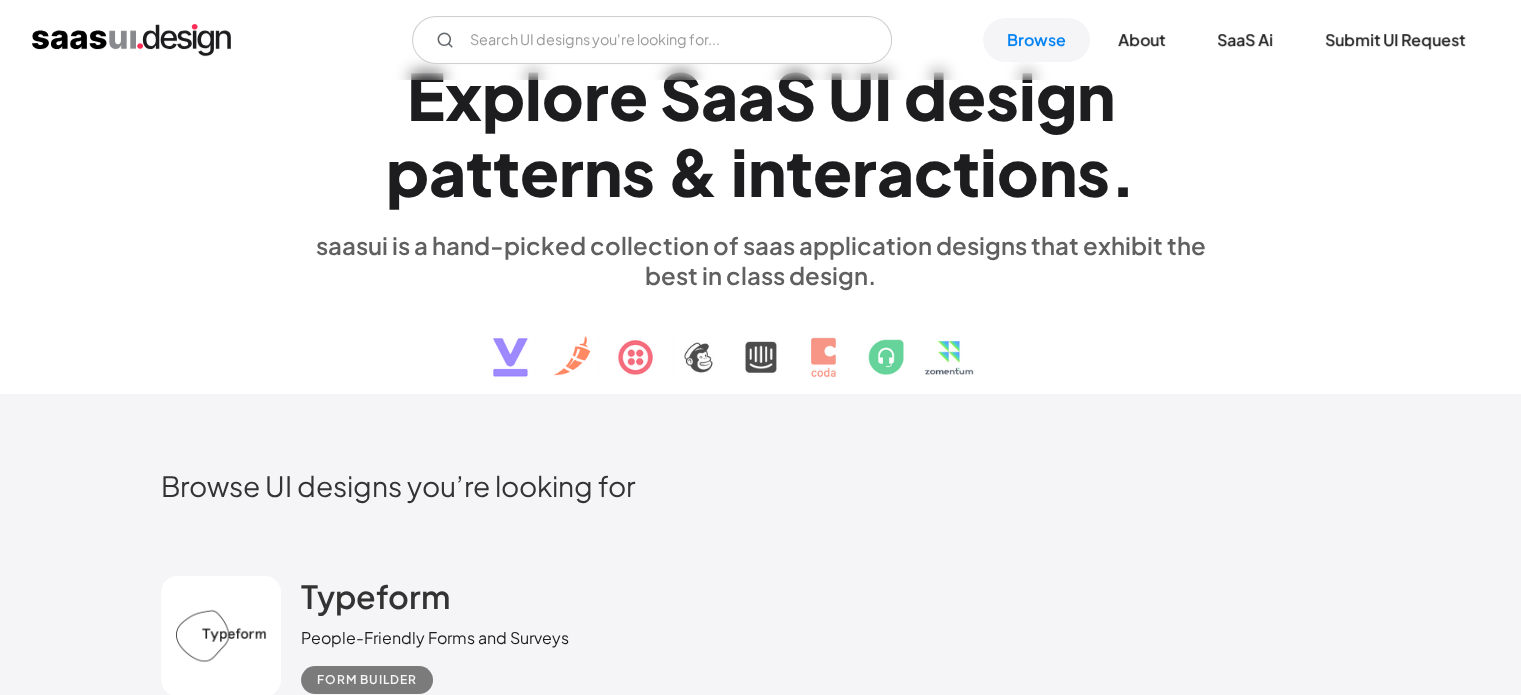click at bounding box center [761, 342] 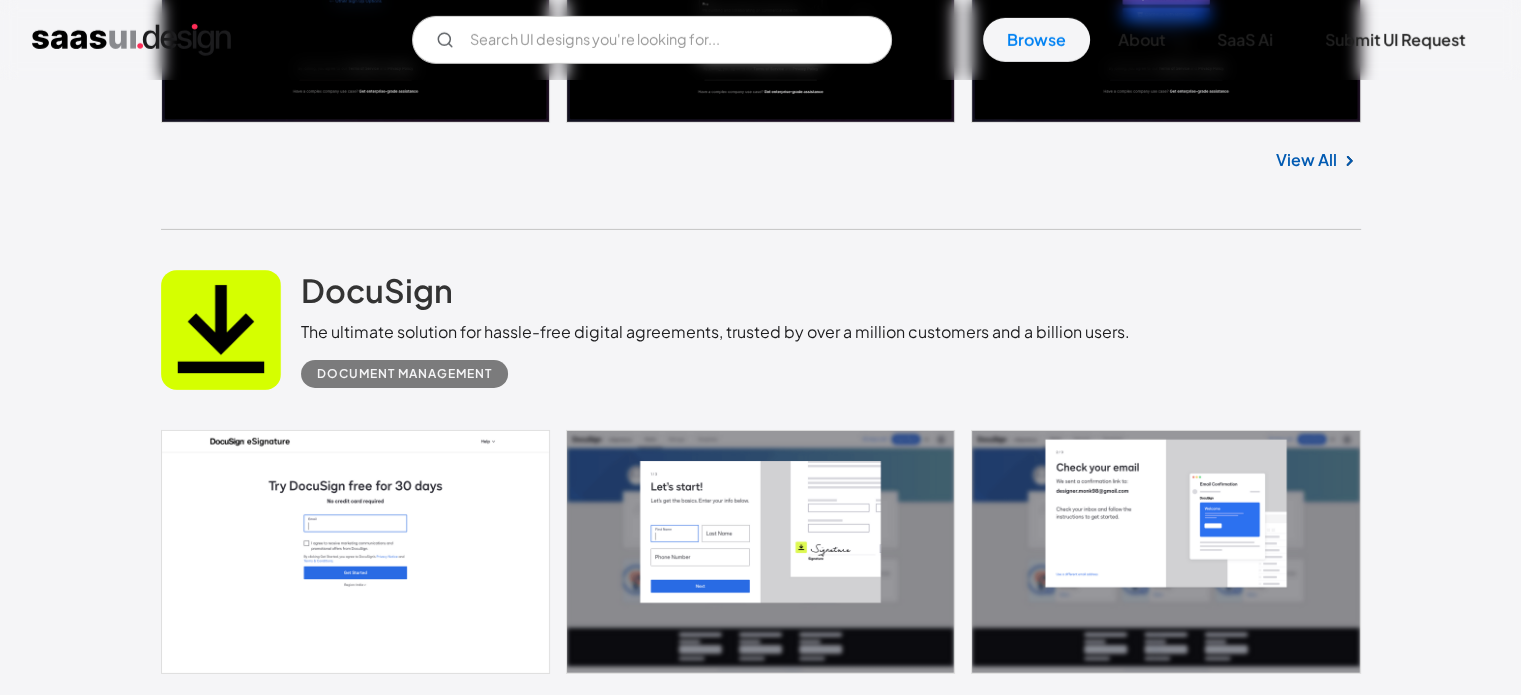 scroll, scrollTop: 14186, scrollLeft: 0, axis: vertical 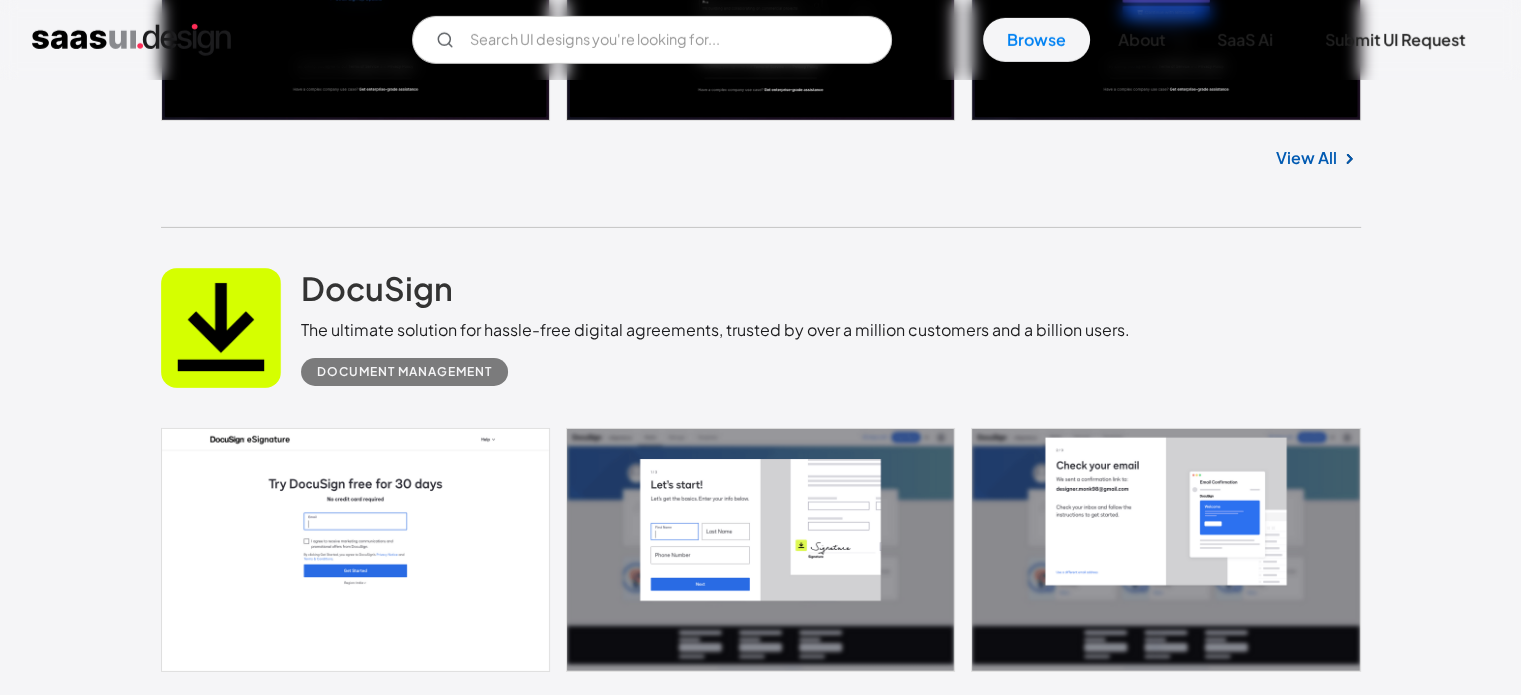 click on "Document Management" at bounding box center [715, 364] 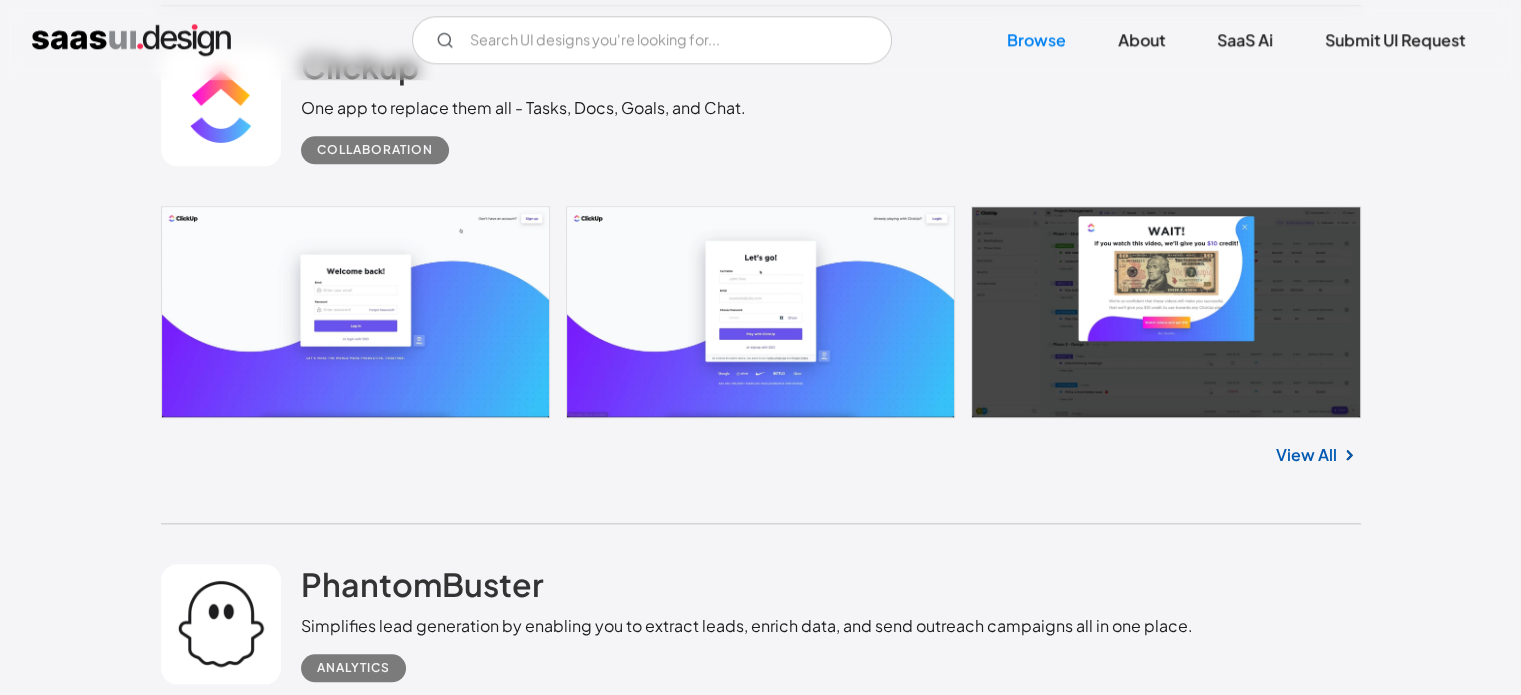 scroll, scrollTop: 24914, scrollLeft: 0, axis: vertical 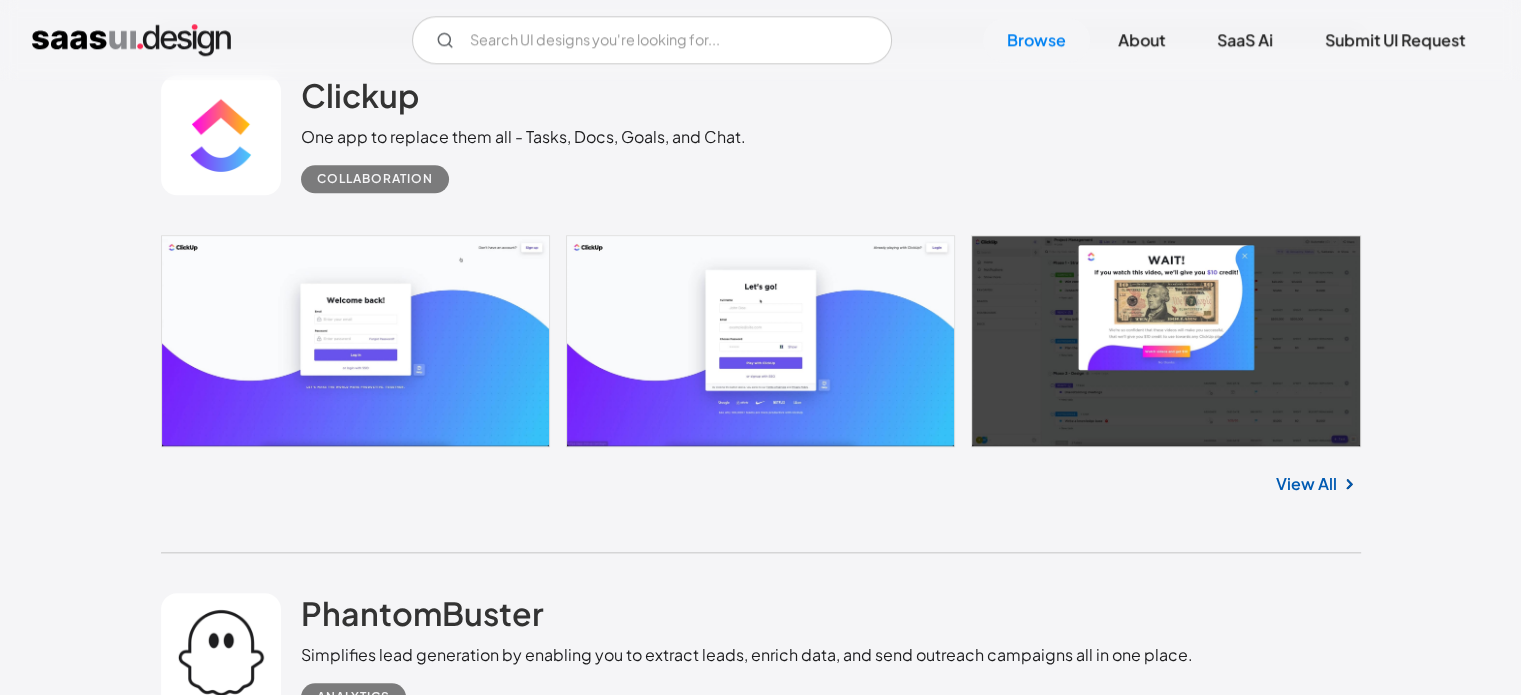 click at bounding box center (761, 340) 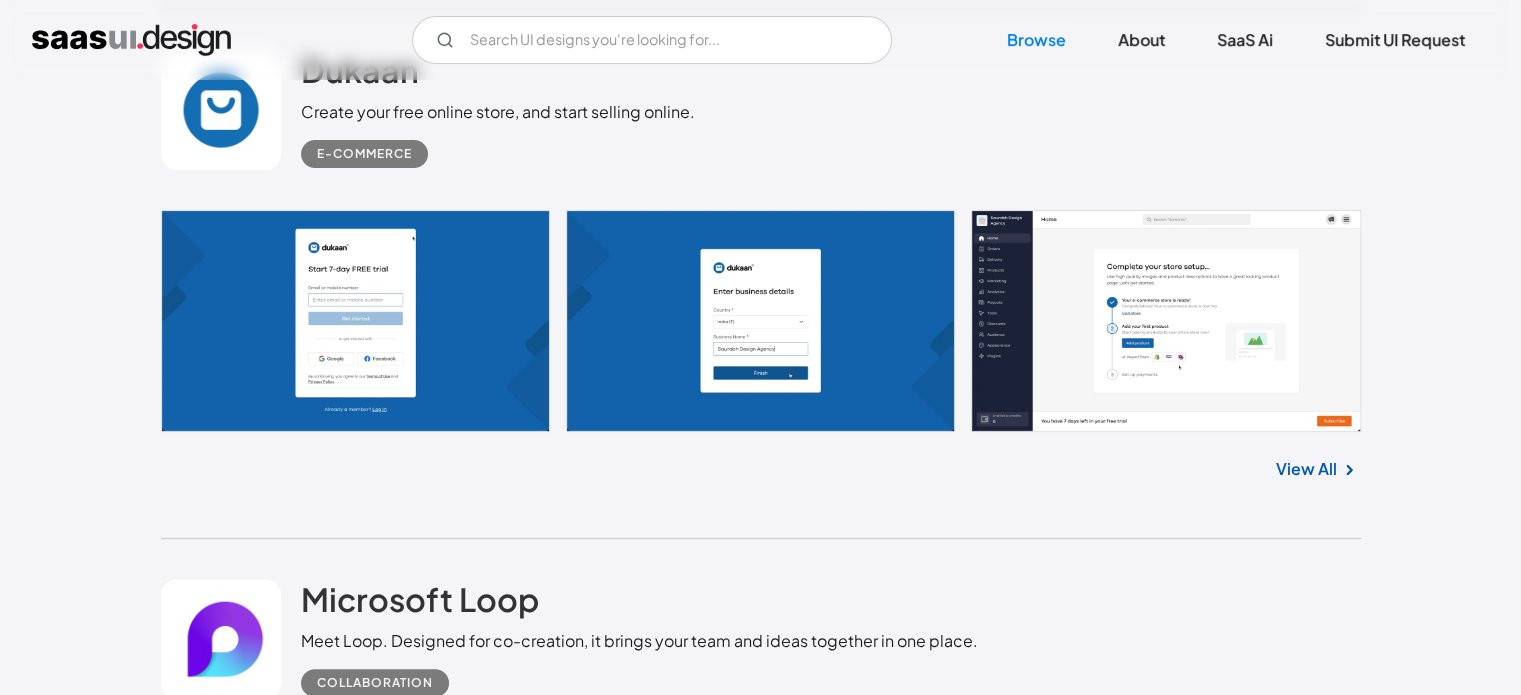 scroll, scrollTop: 30819, scrollLeft: 0, axis: vertical 